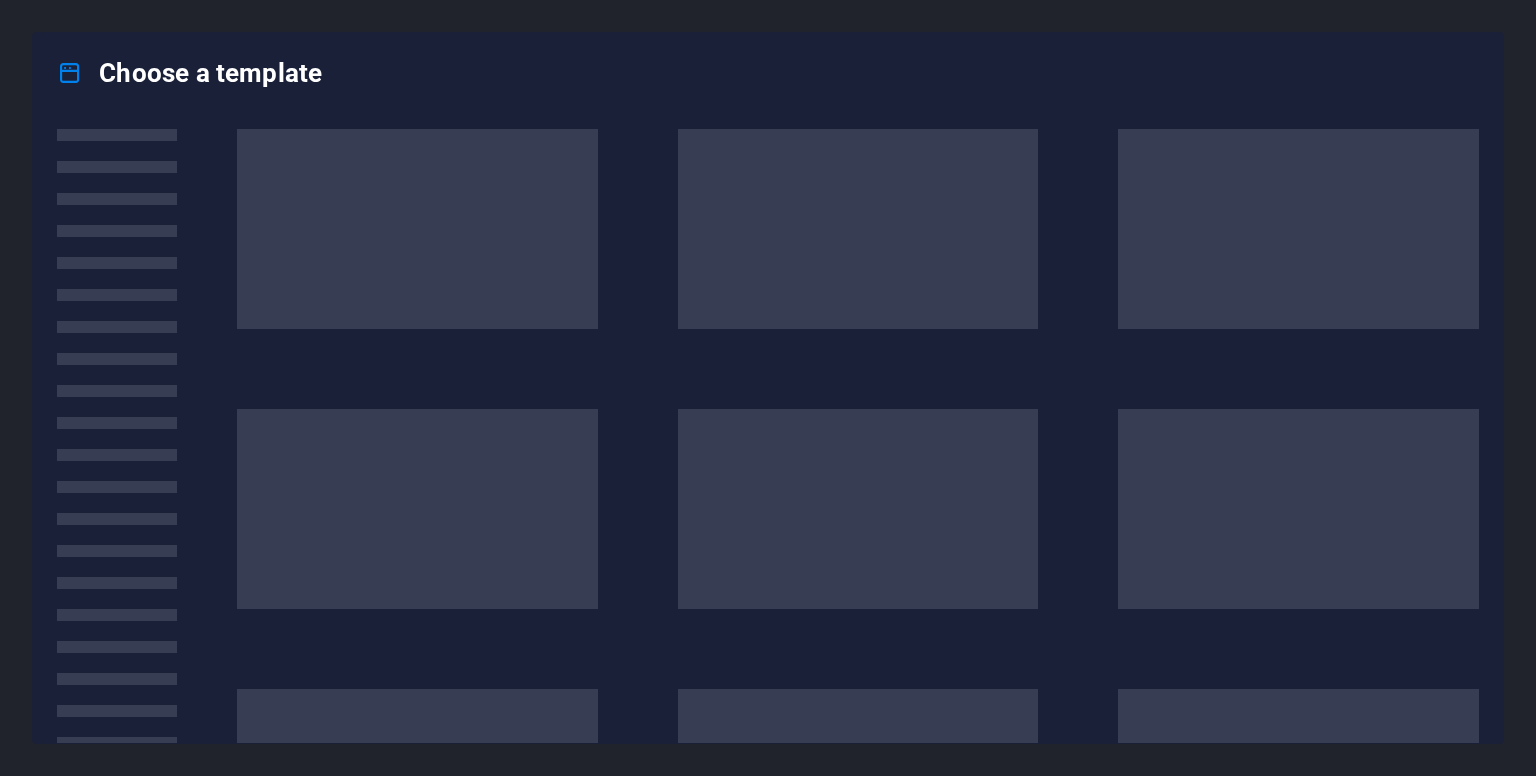 scroll, scrollTop: 0, scrollLeft: 0, axis: both 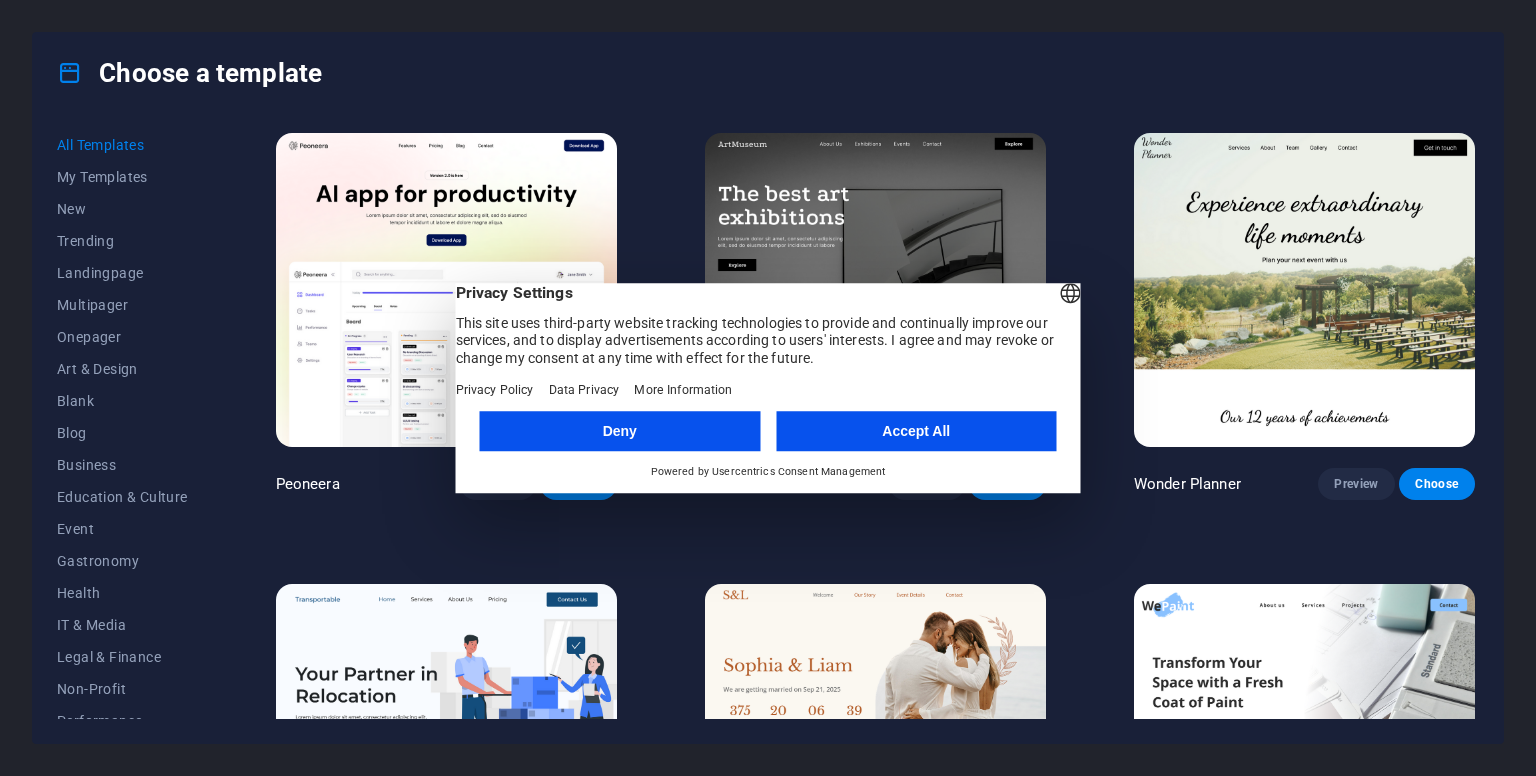 click on "Accept All" at bounding box center (916, 431) 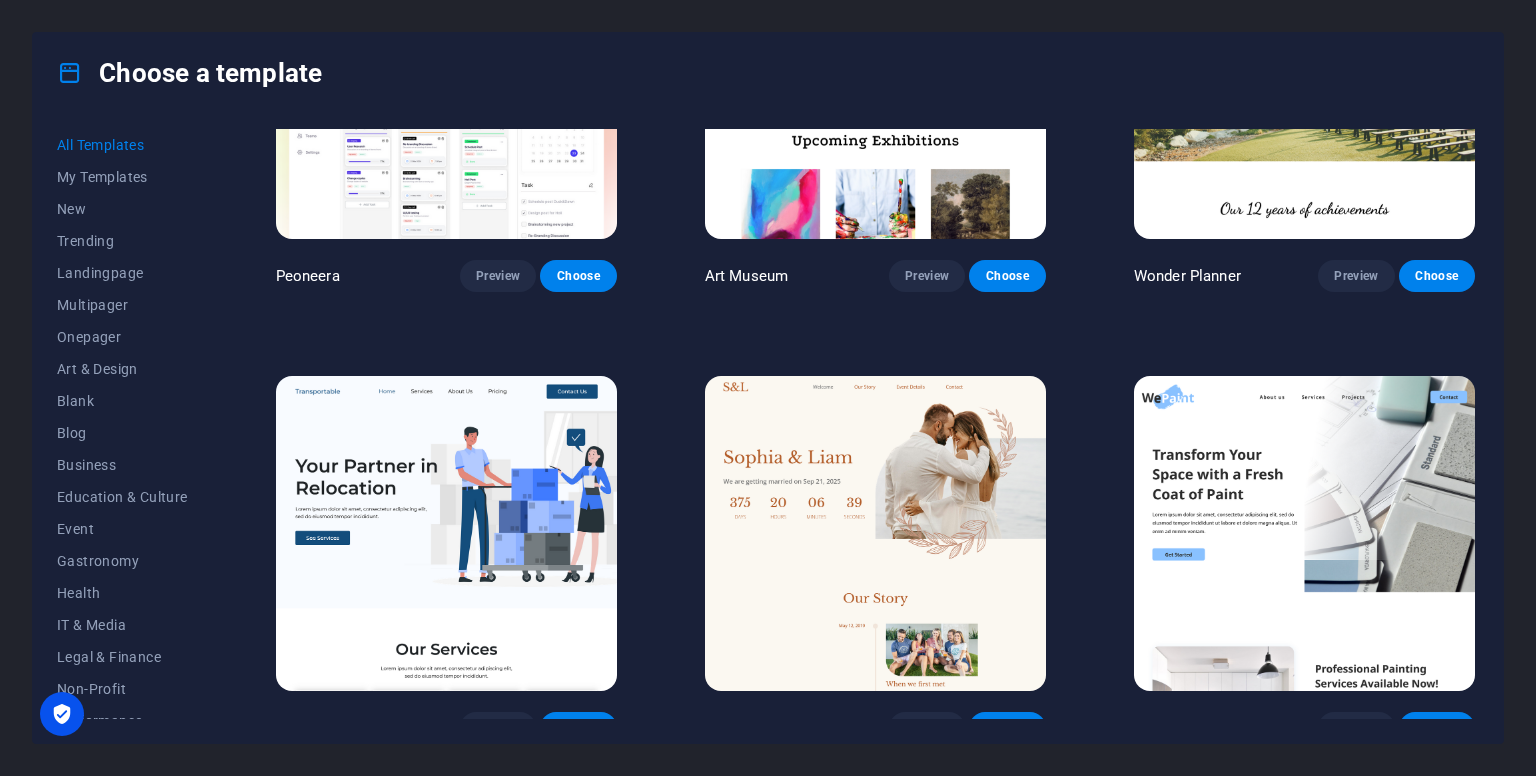 scroll, scrollTop: 0, scrollLeft: 0, axis: both 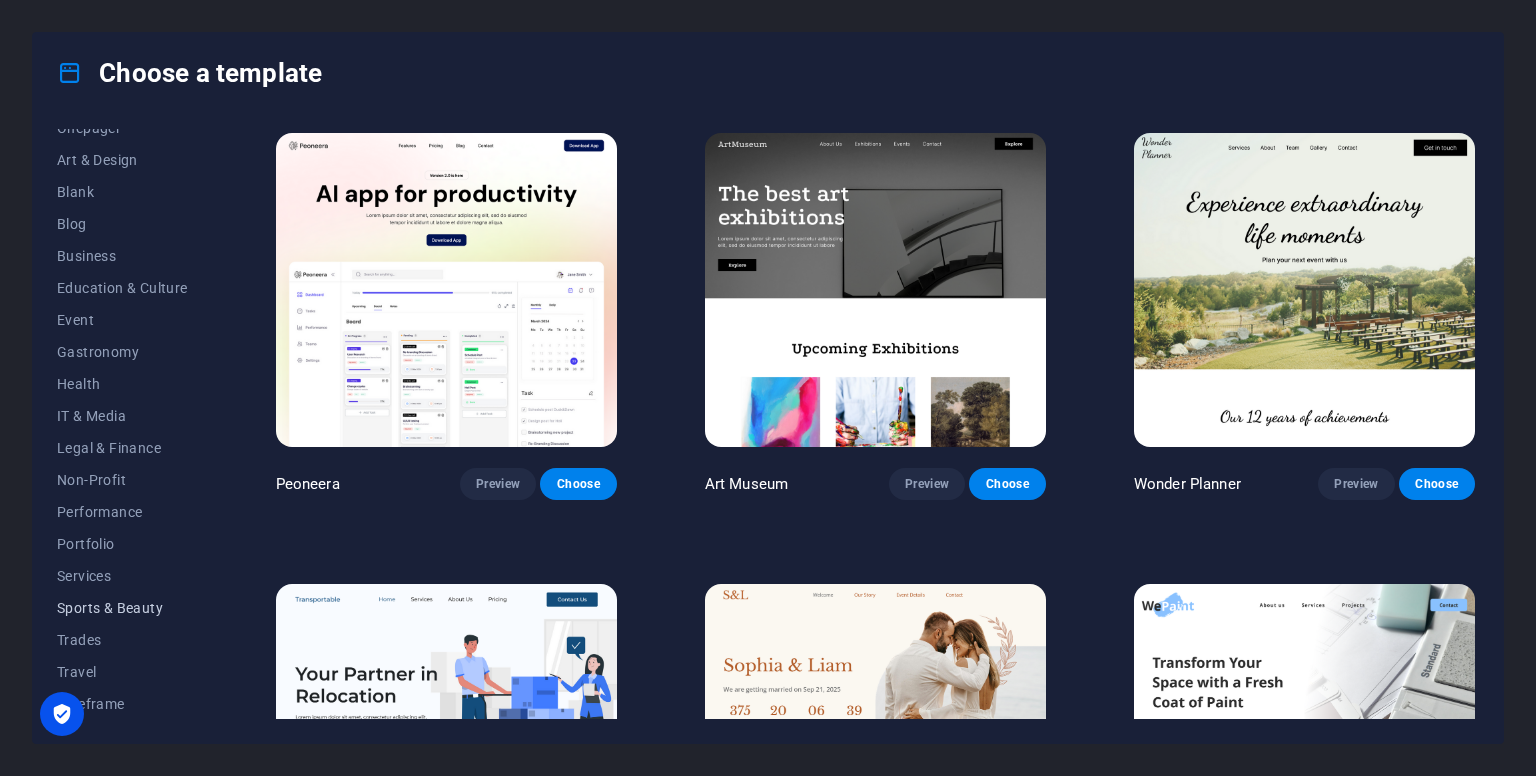 click on "Sports & Beauty" at bounding box center [122, 608] 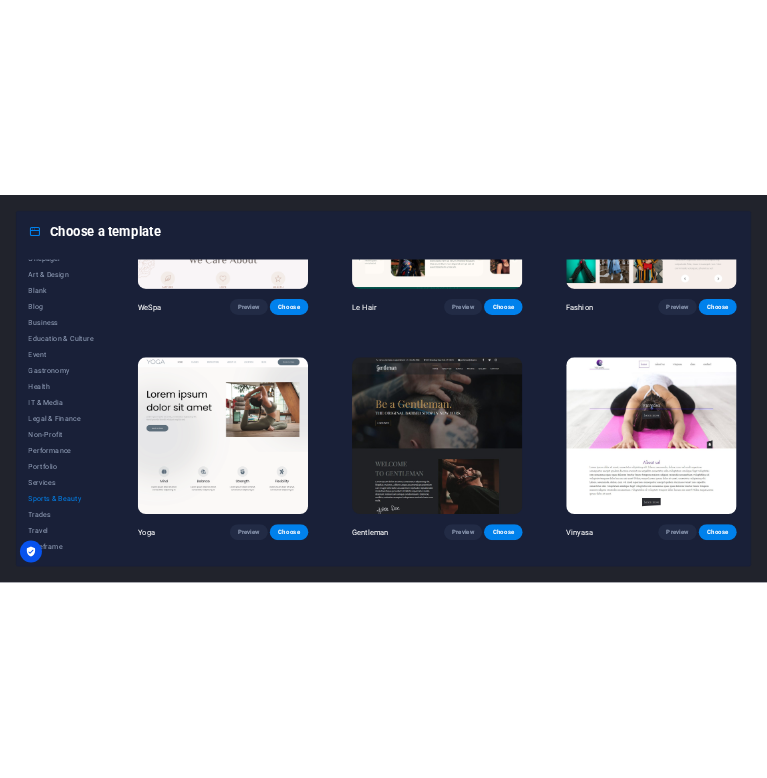 scroll, scrollTop: 0, scrollLeft: 0, axis: both 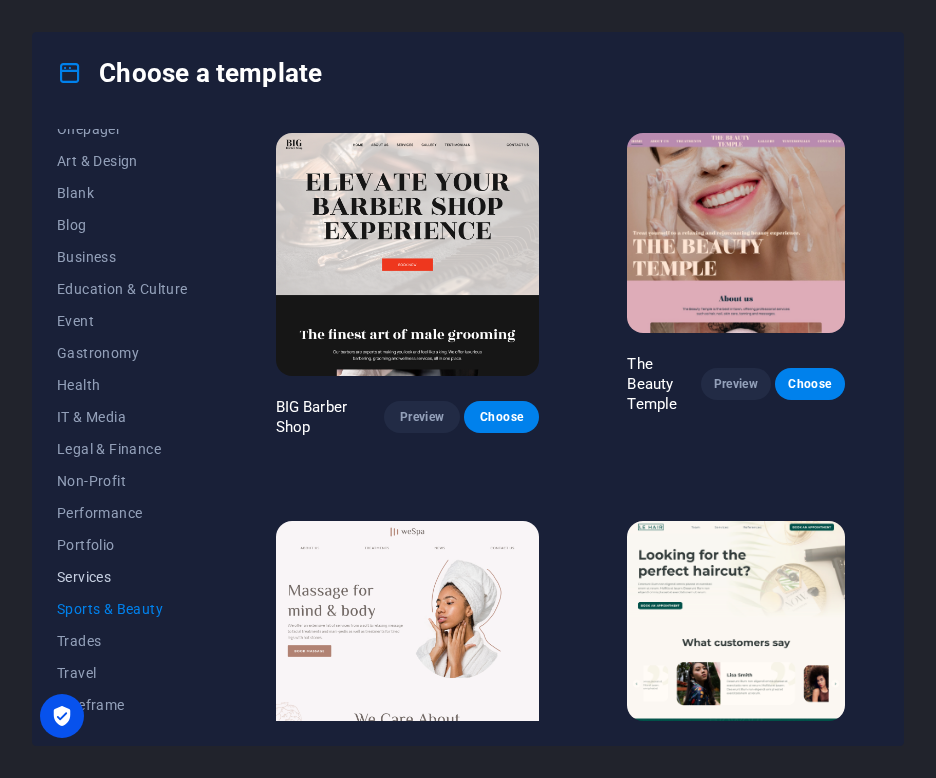 click on "Services" at bounding box center [122, 577] 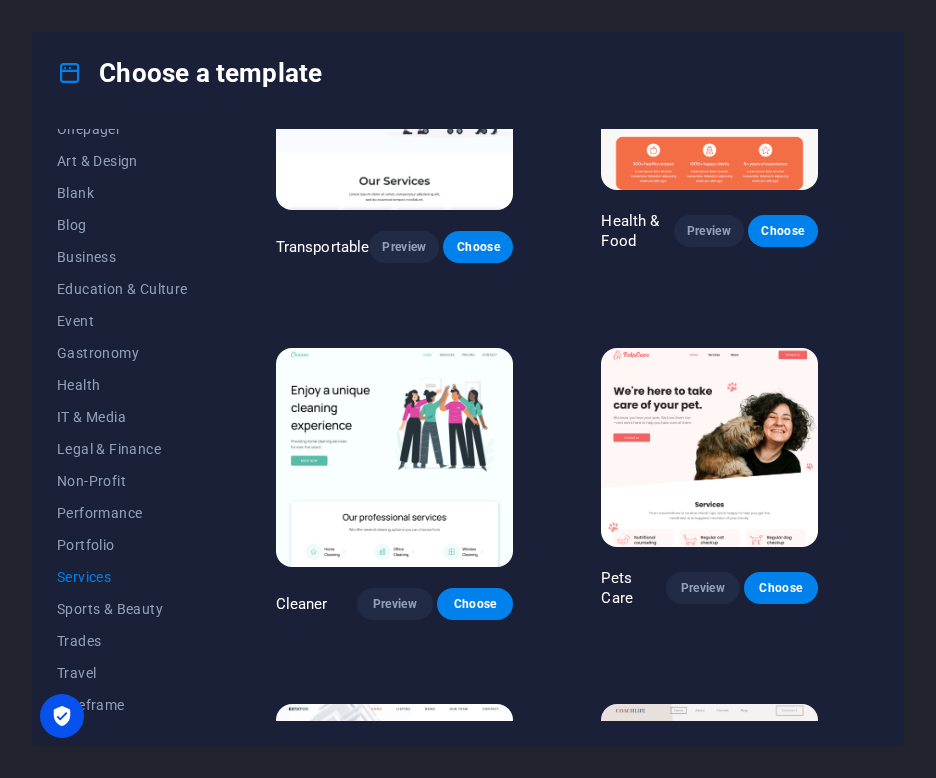 scroll, scrollTop: 0, scrollLeft: 0, axis: both 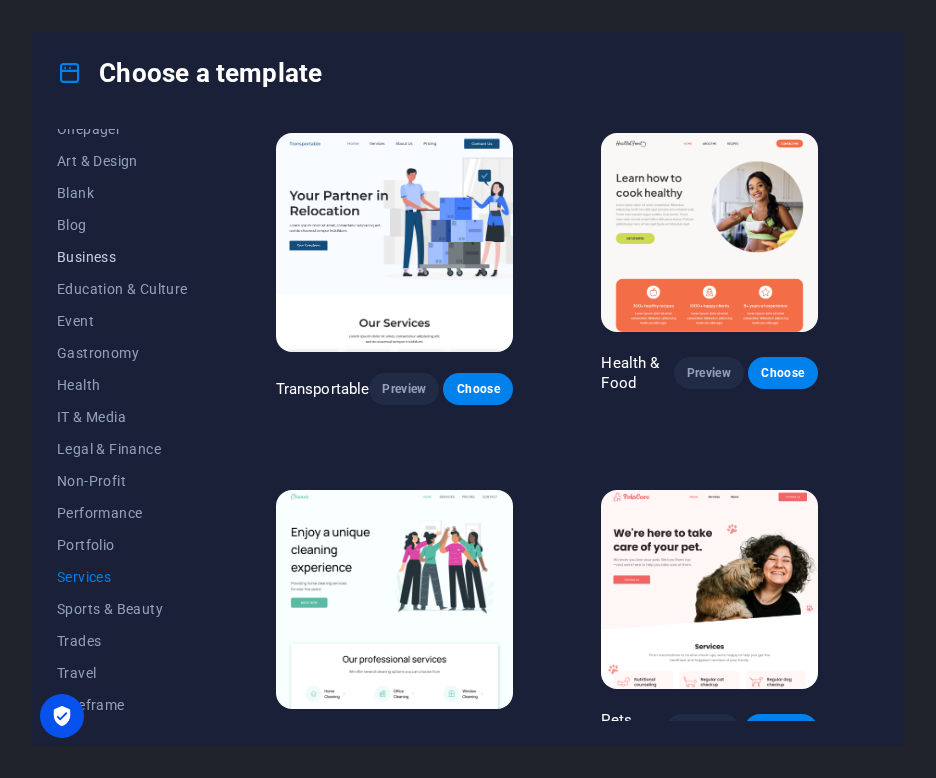 click on "Business" at bounding box center [122, 257] 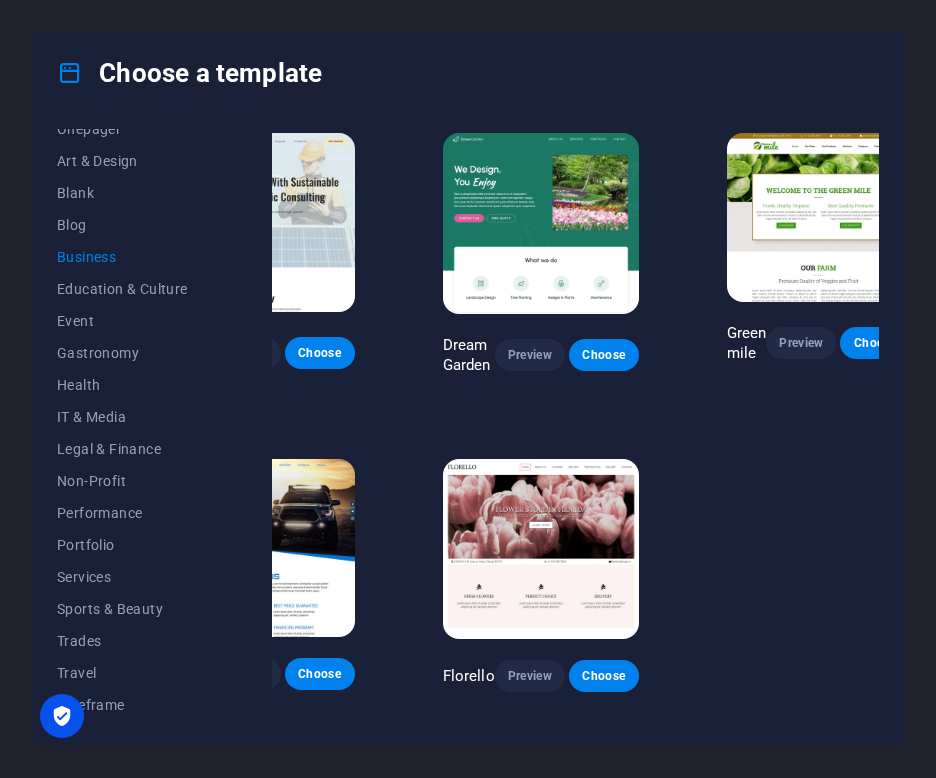 scroll, scrollTop: 0, scrollLeft: 0, axis: both 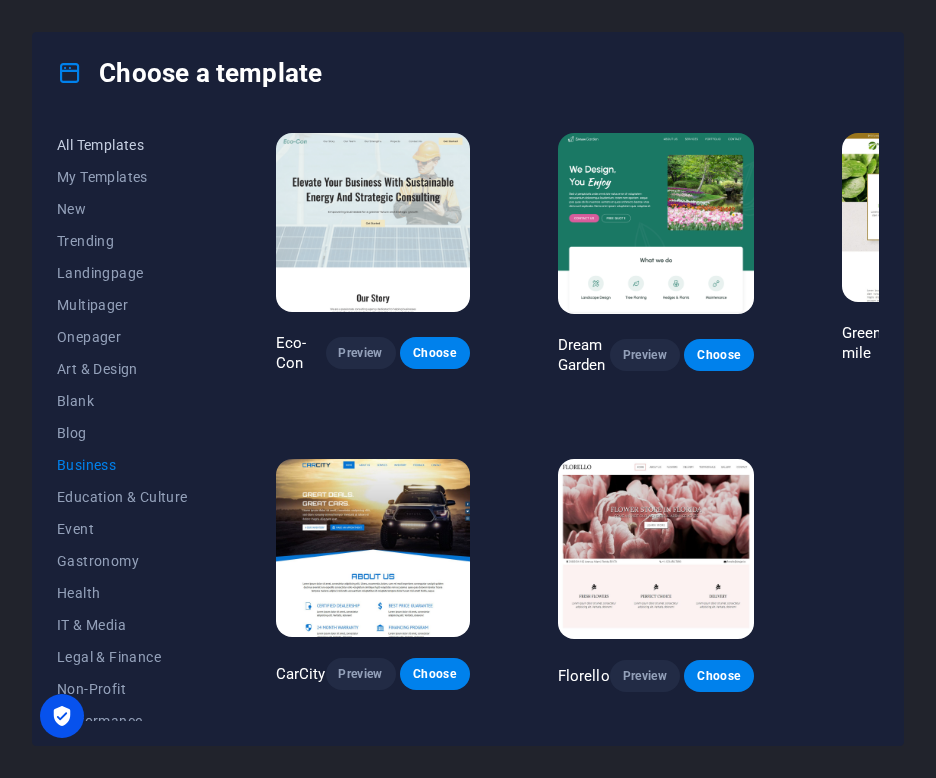 click on "All Templates" at bounding box center [122, 145] 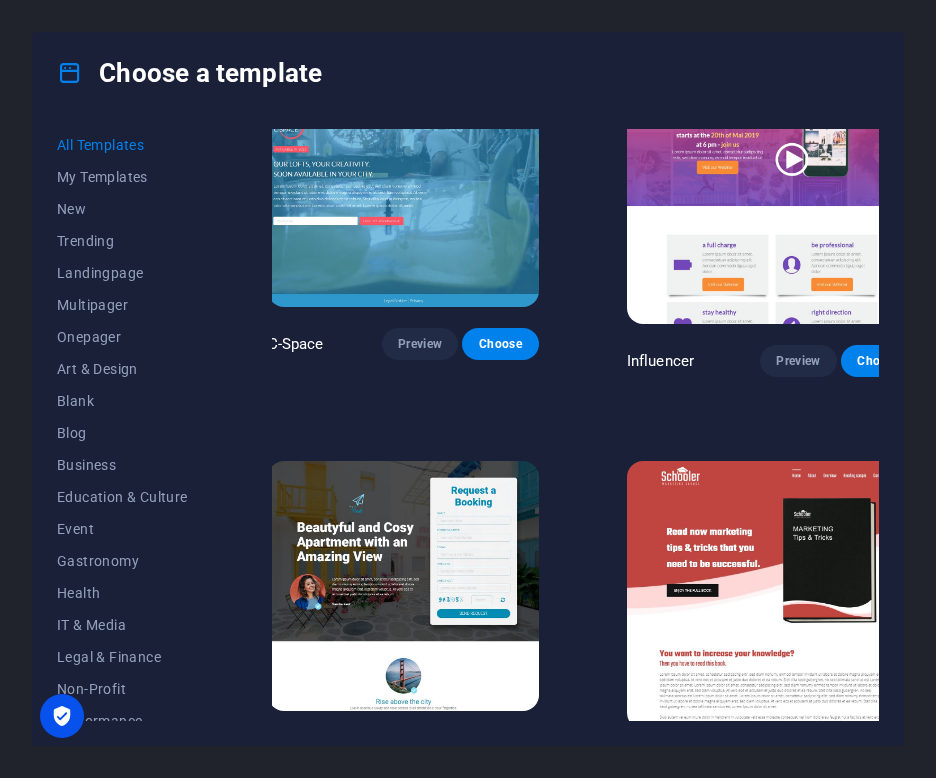 scroll, scrollTop: 19906, scrollLeft: 8, axis: both 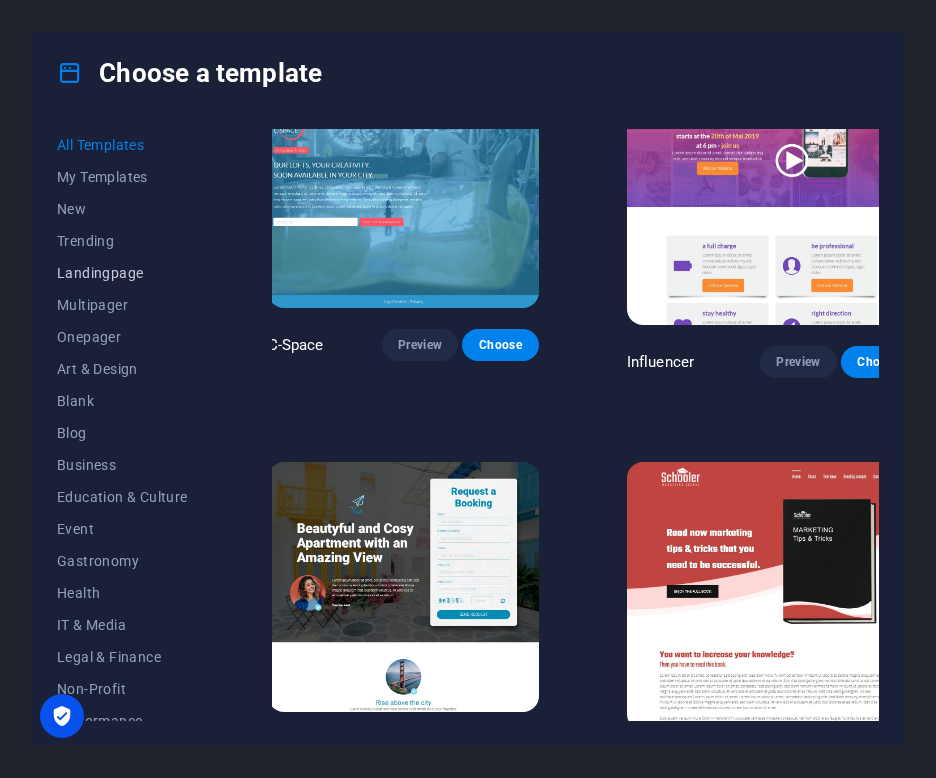 click on "Landingpage" at bounding box center (122, 273) 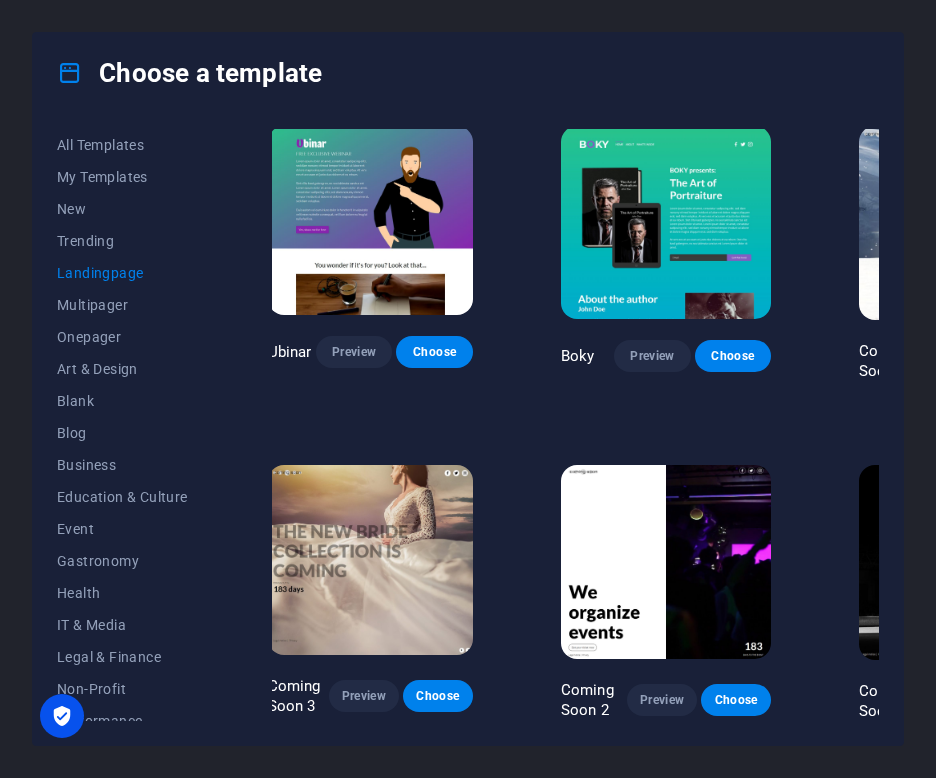 click on "Landingpage" at bounding box center (122, 273) 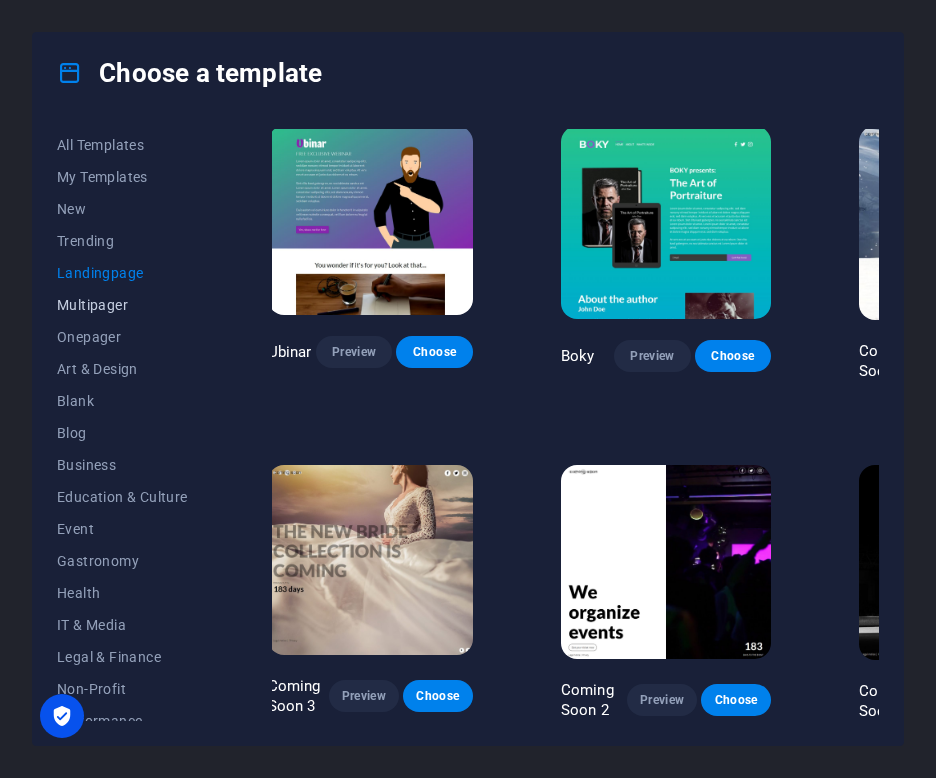 click on "Multipager" at bounding box center [122, 305] 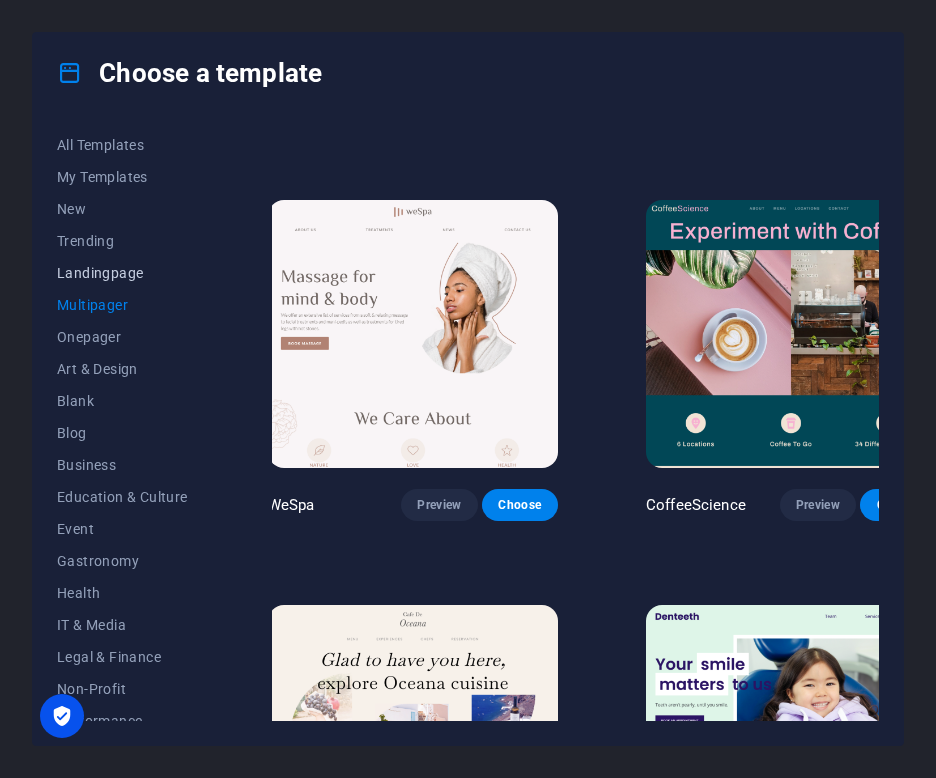 click on "Landingpage" at bounding box center (122, 273) 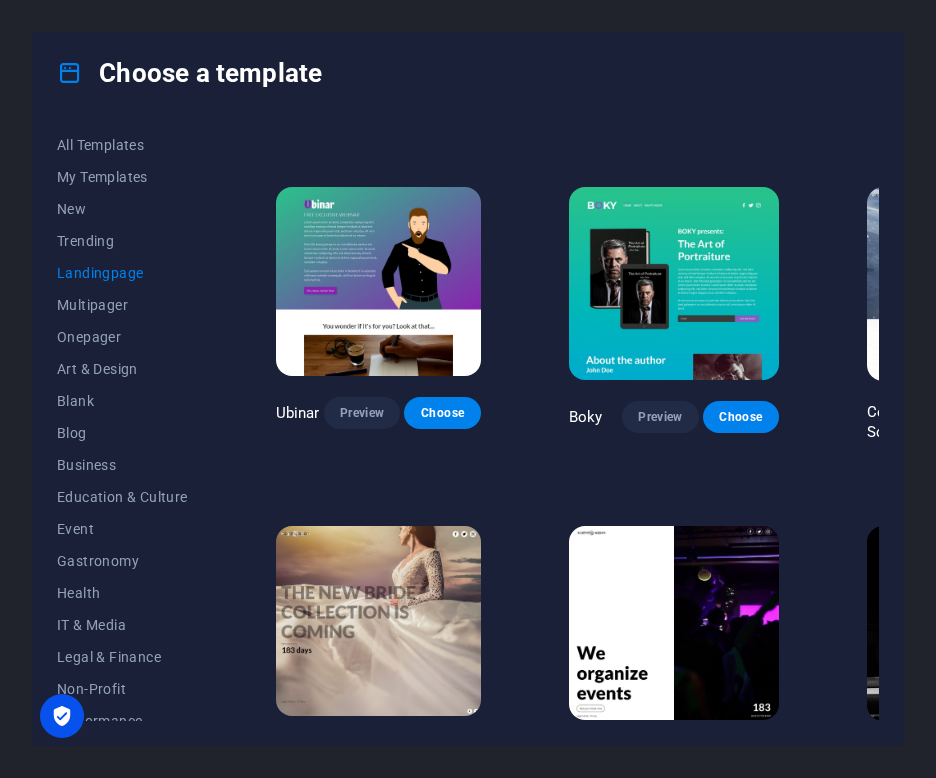 scroll, scrollTop: 2267, scrollLeft: 0, axis: vertical 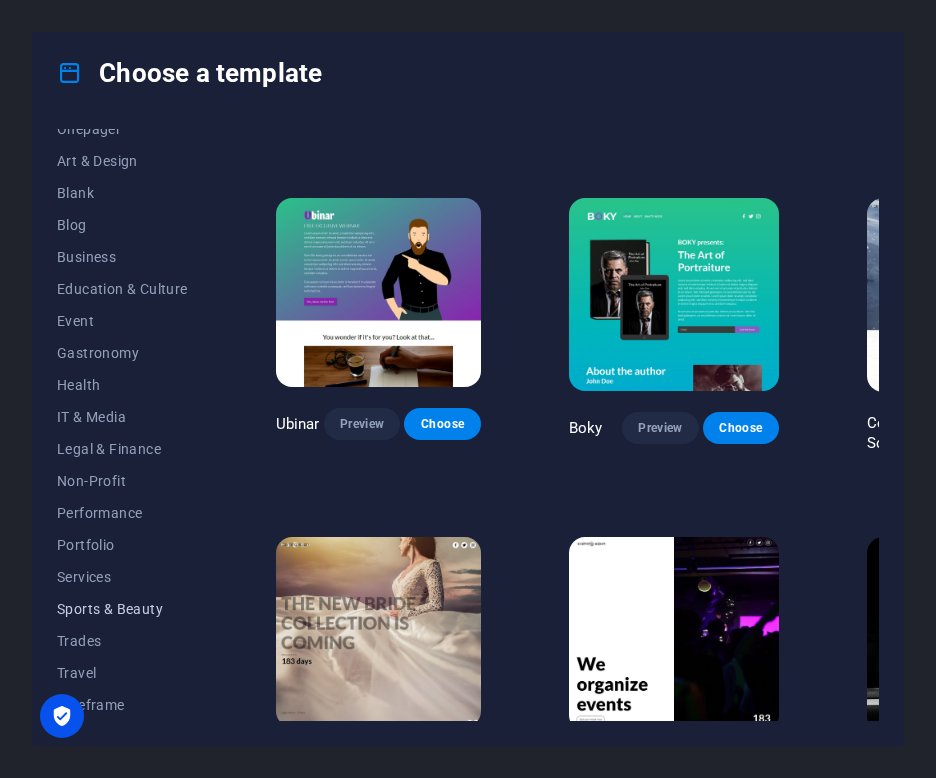 click on "Sports & Beauty" at bounding box center (122, 609) 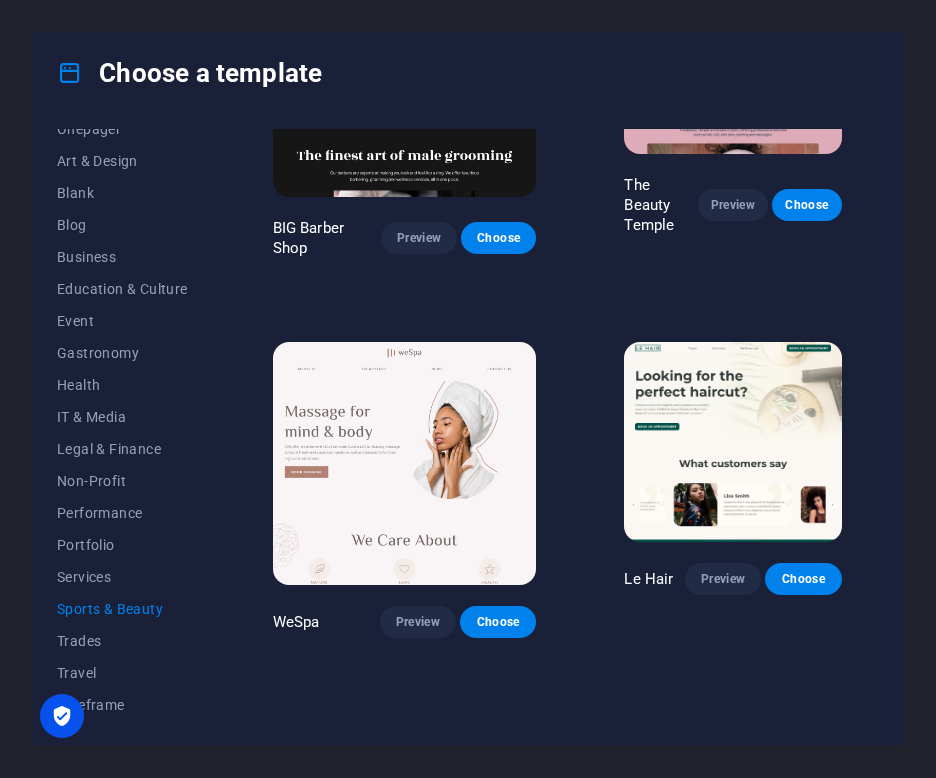 scroll, scrollTop: 0, scrollLeft: 3, axis: horizontal 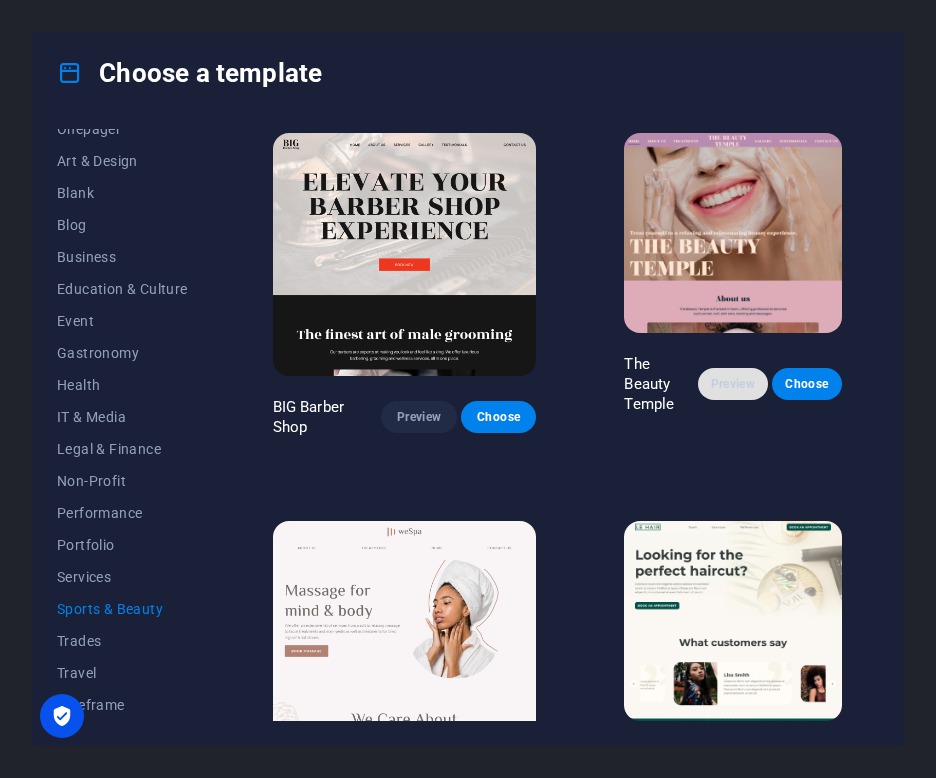 click on "Preview" at bounding box center (733, 384) 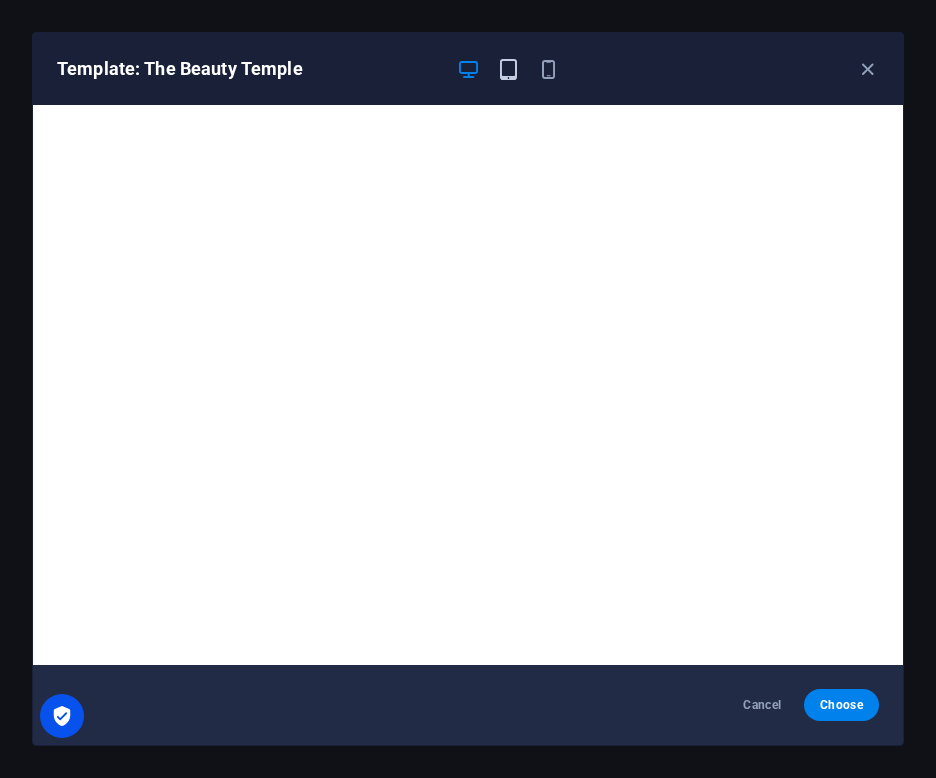 click at bounding box center (508, 69) 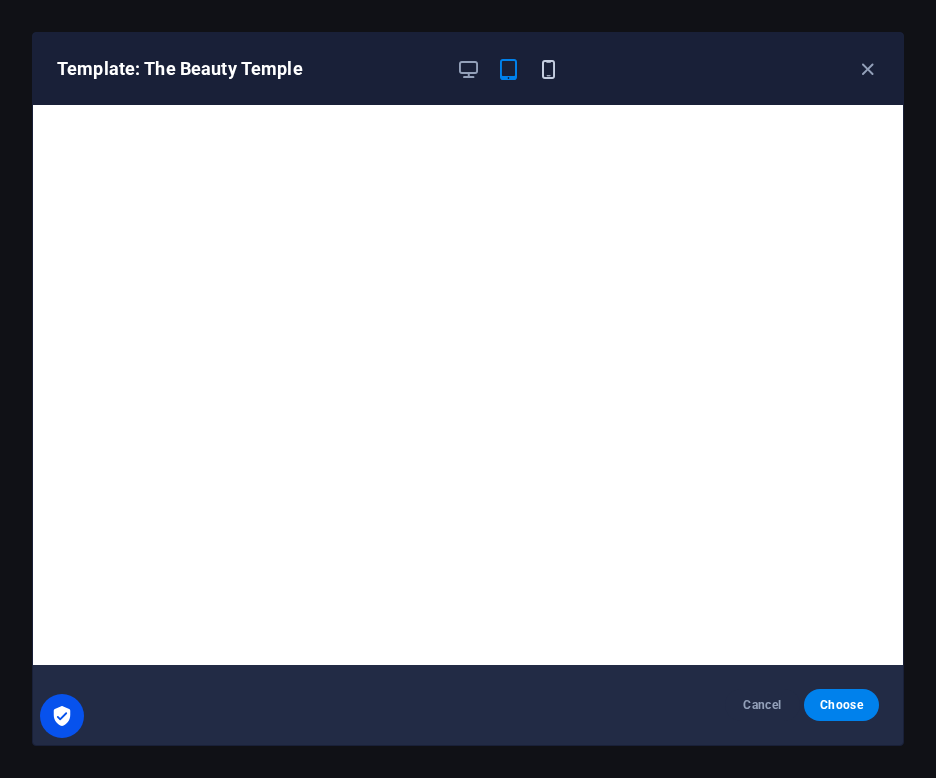 click at bounding box center [548, 69] 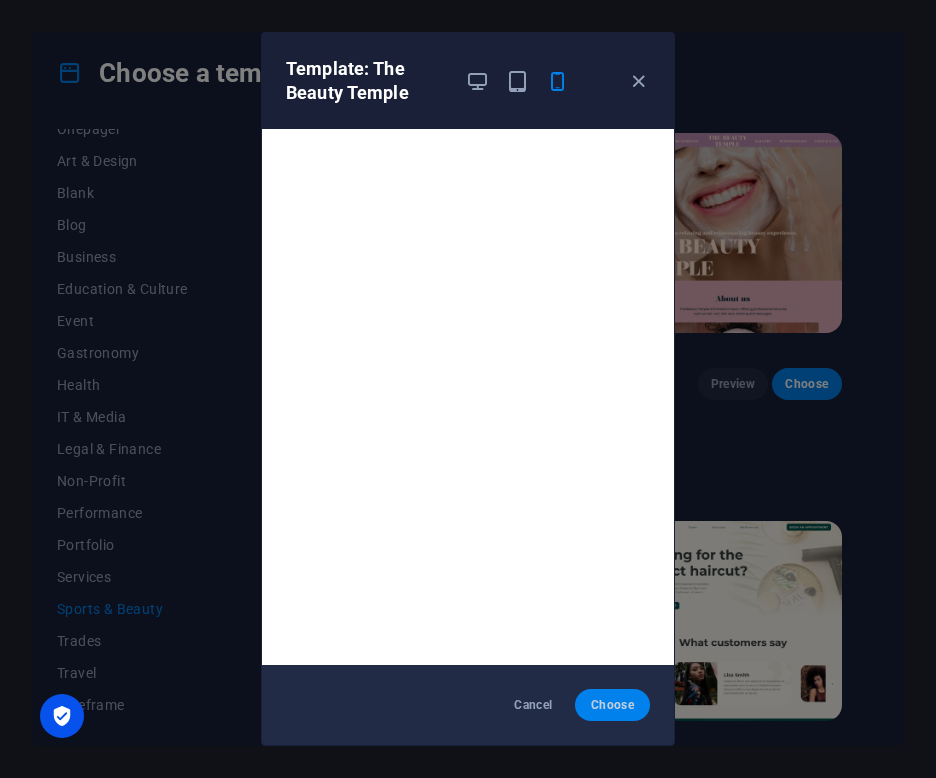 click on "Choose" at bounding box center [612, 705] 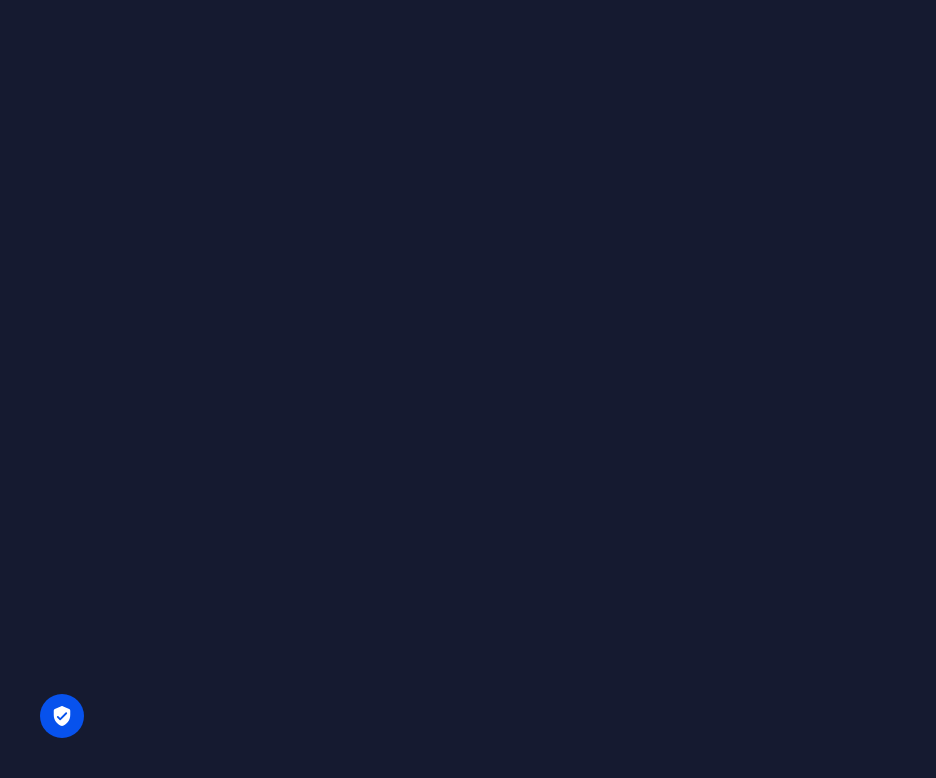 scroll, scrollTop: 0, scrollLeft: 0, axis: both 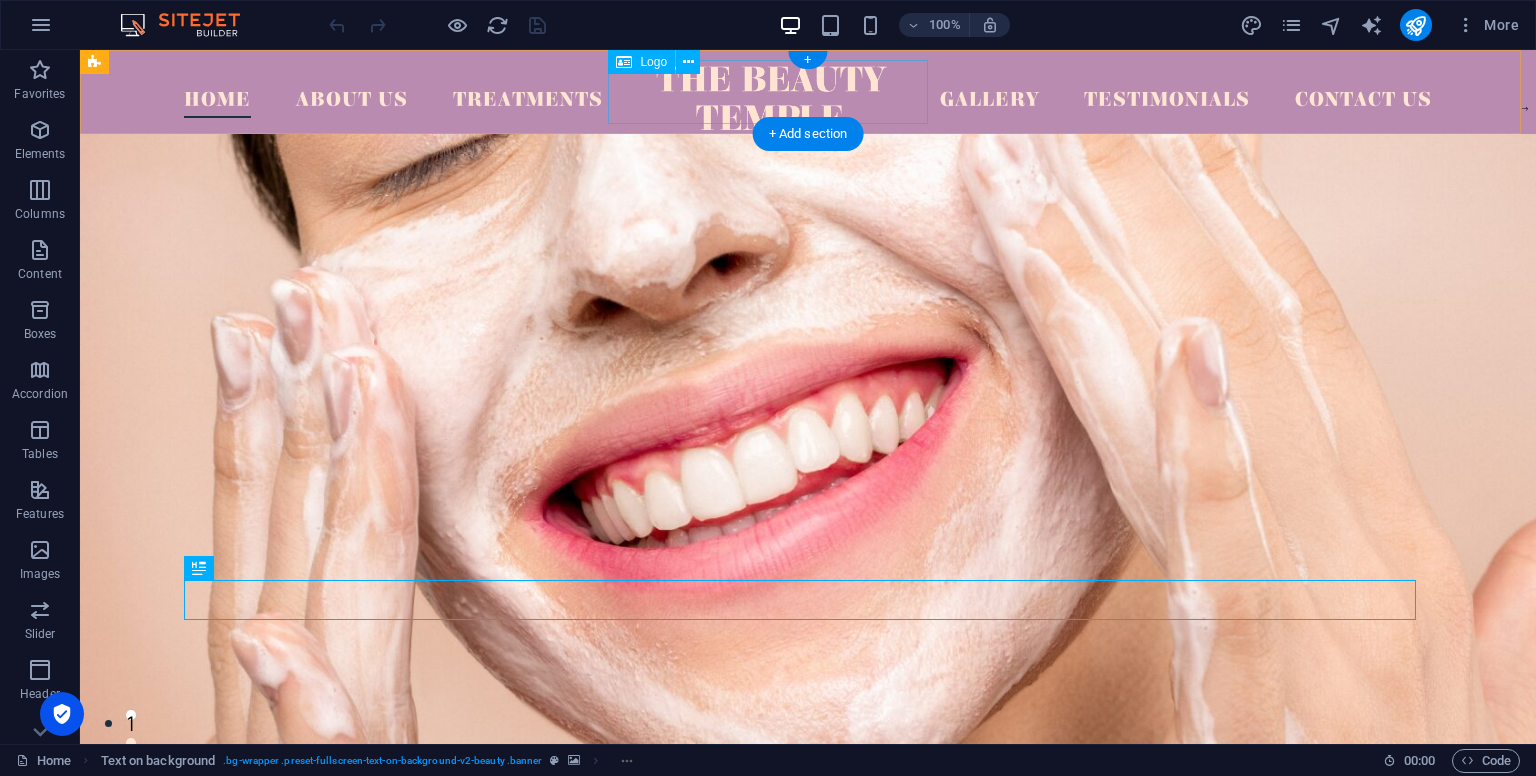 click at bounding box center (772, 98) 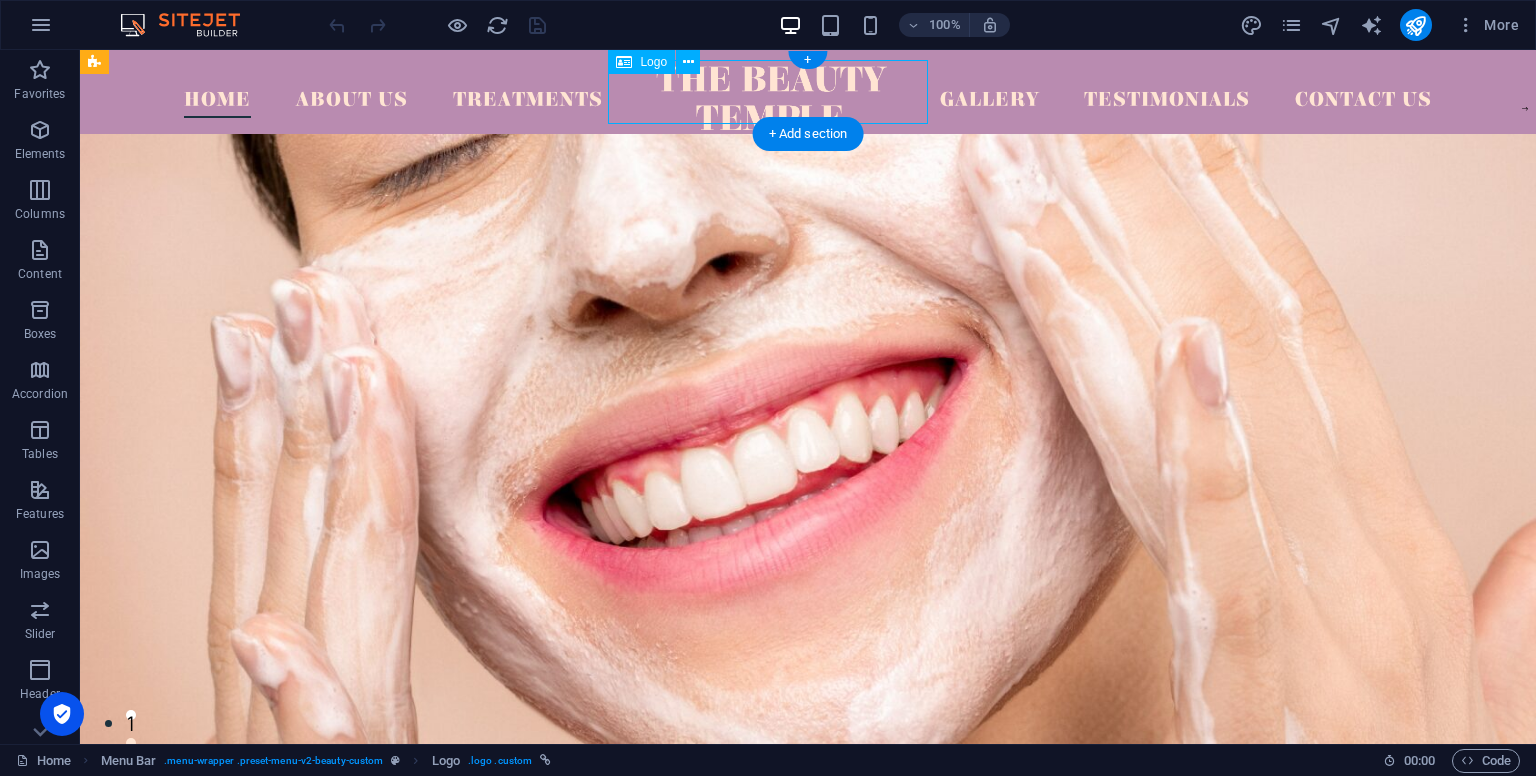 click at bounding box center (772, 98) 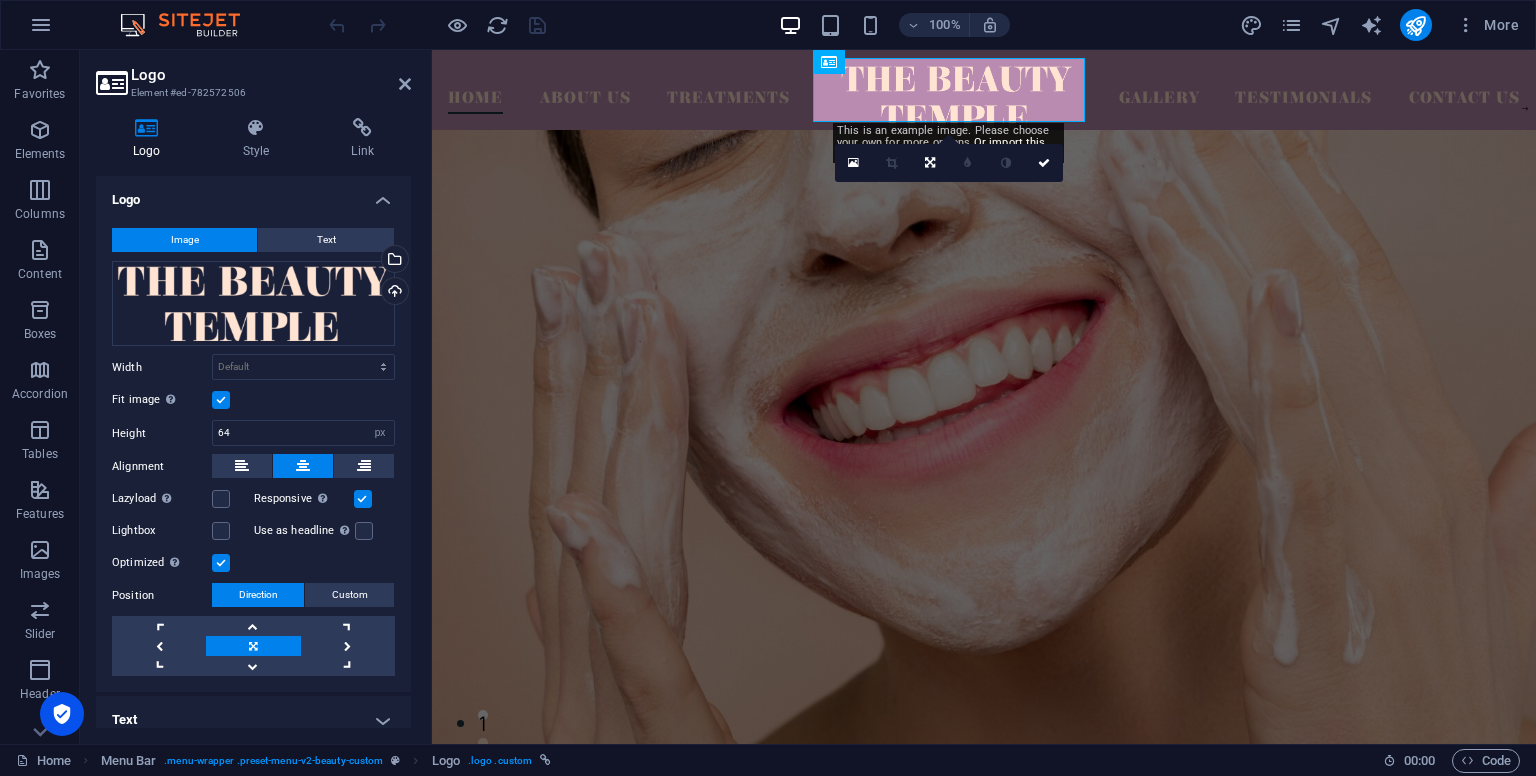 scroll, scrollTop: 7, scrollLeft: 0, axis: vertical 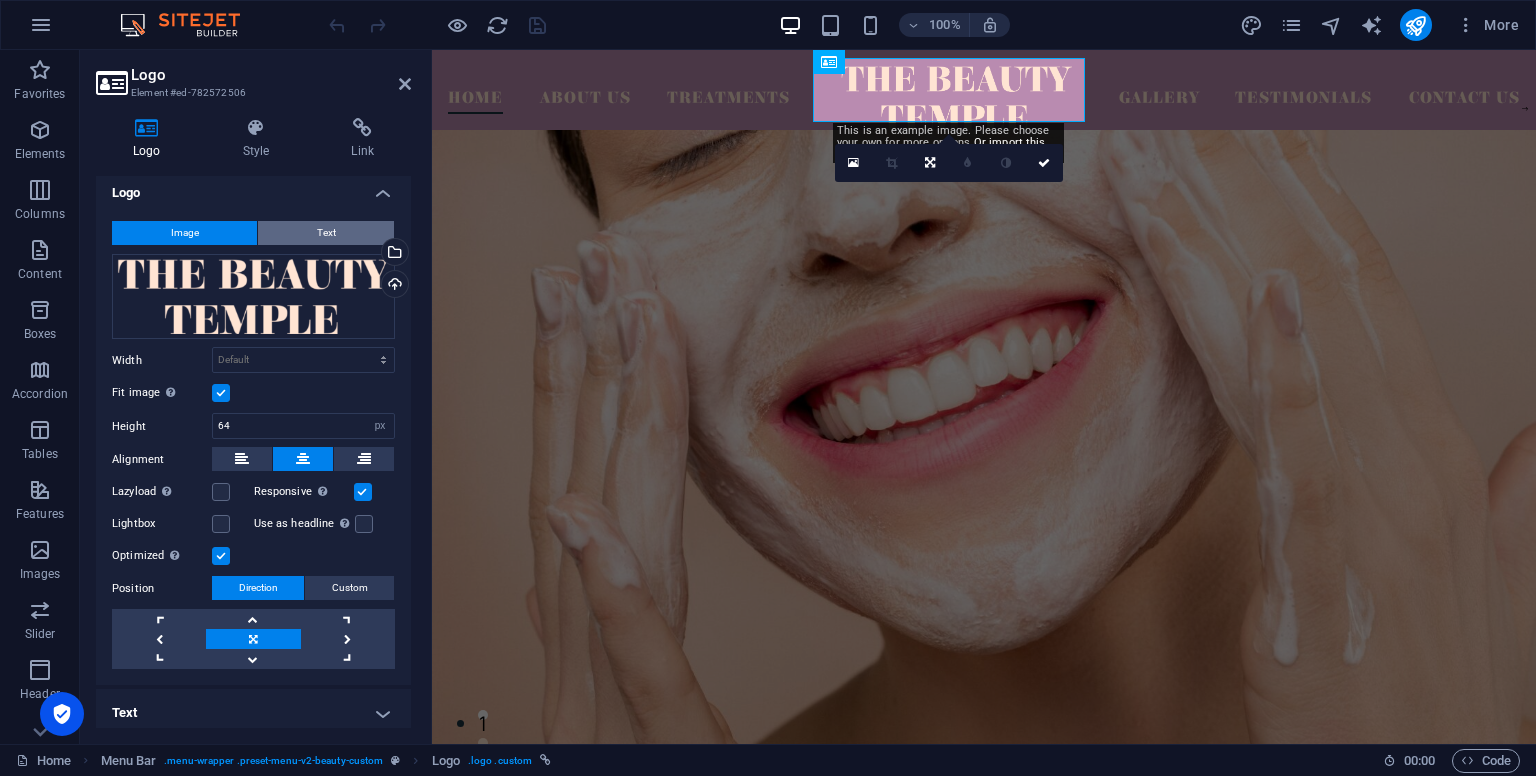 click on "Text" at bounding box center (326, 233) 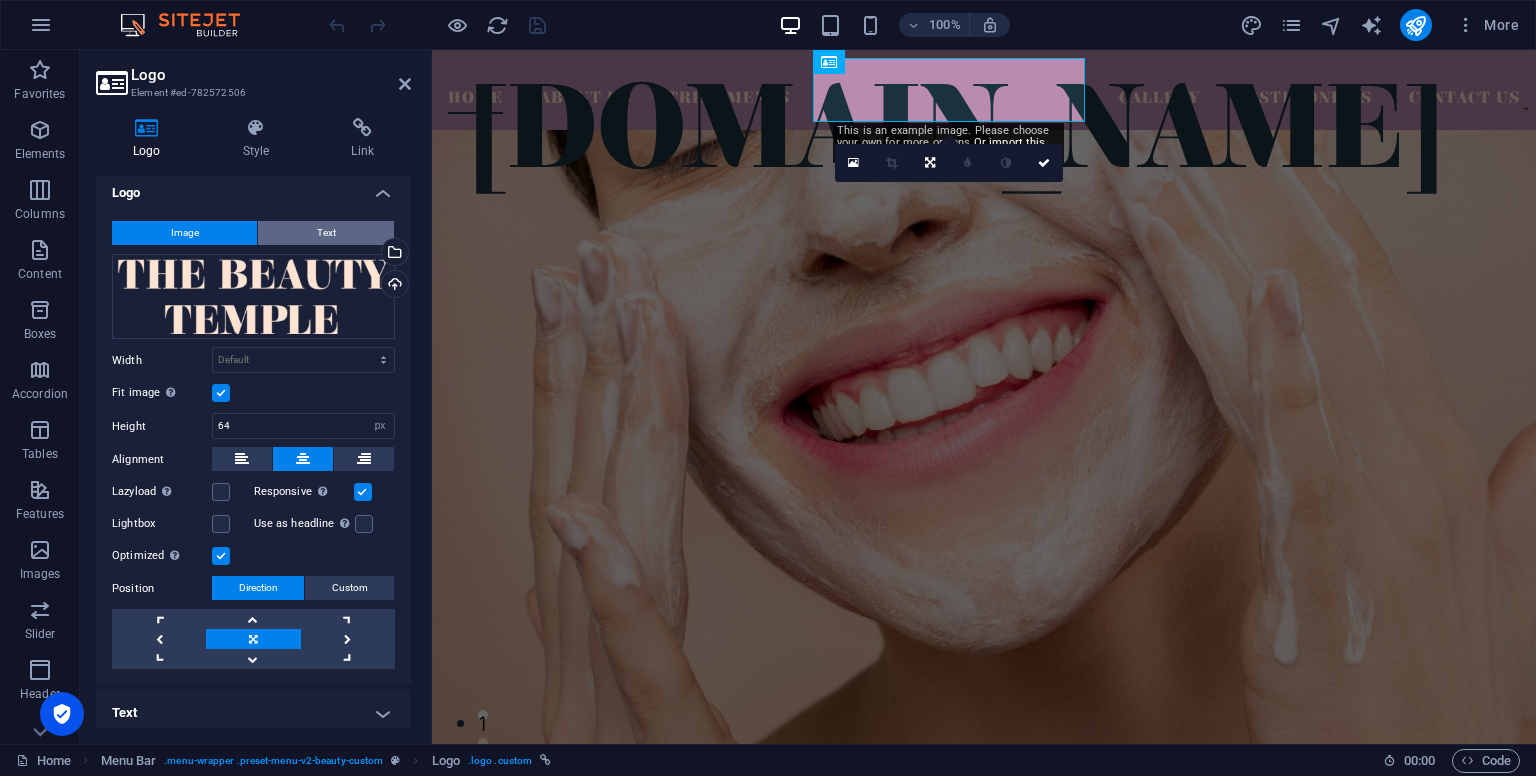 scroll, scrollTop: 0, scrollLeft: 0, axis: both 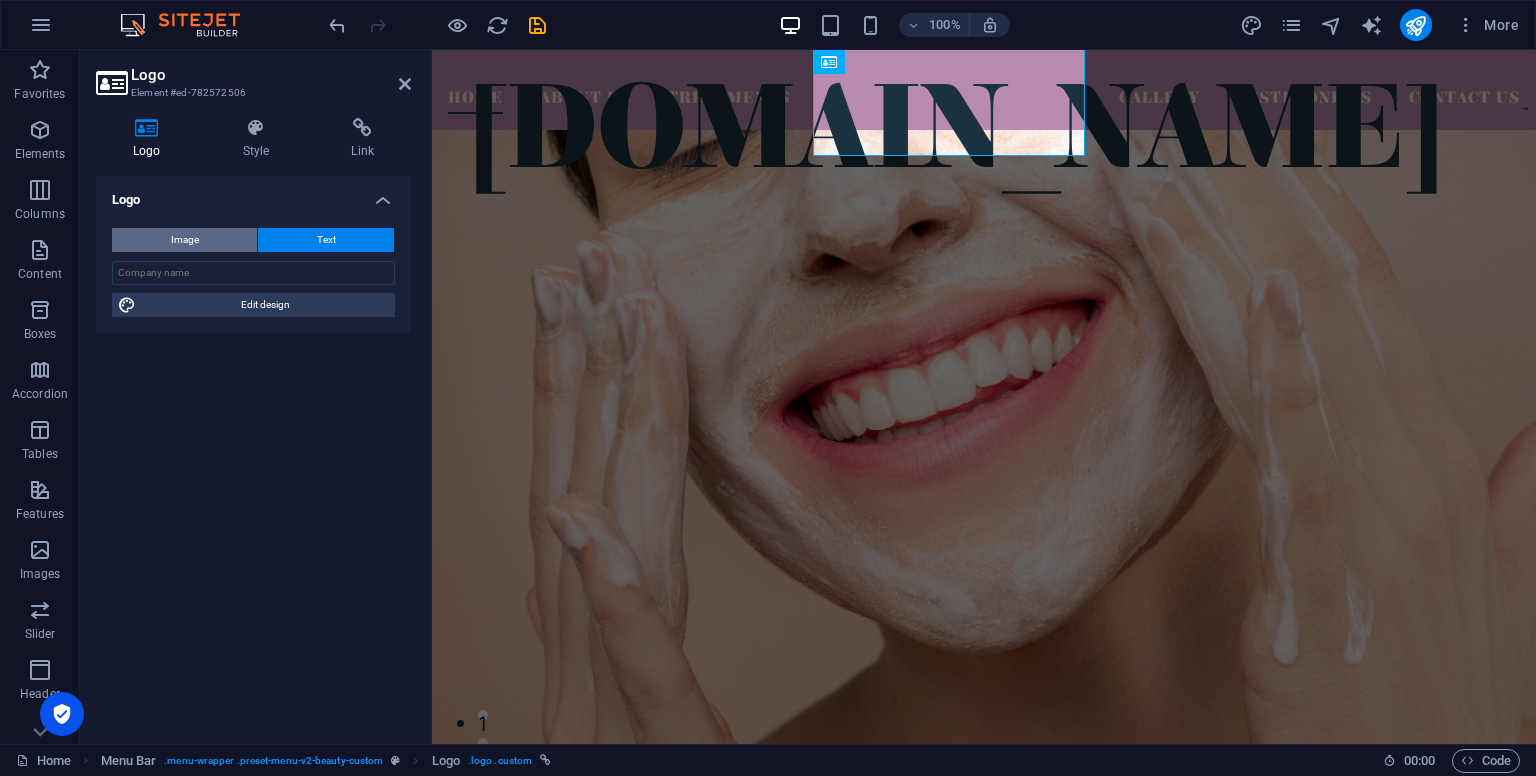 click on "Image" at bounding box center [184, 240] 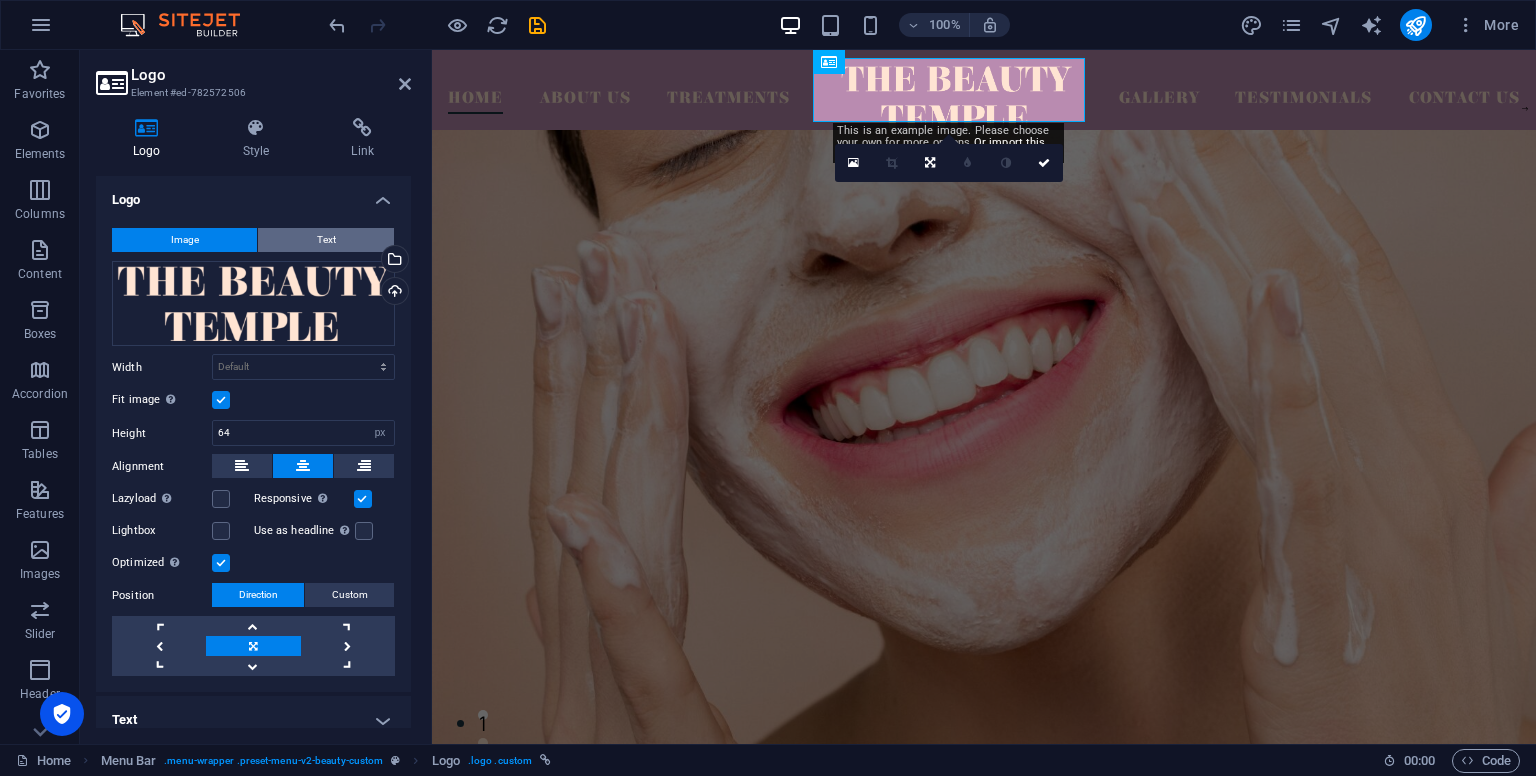 click on "Text" at bounding box center (326, 240) 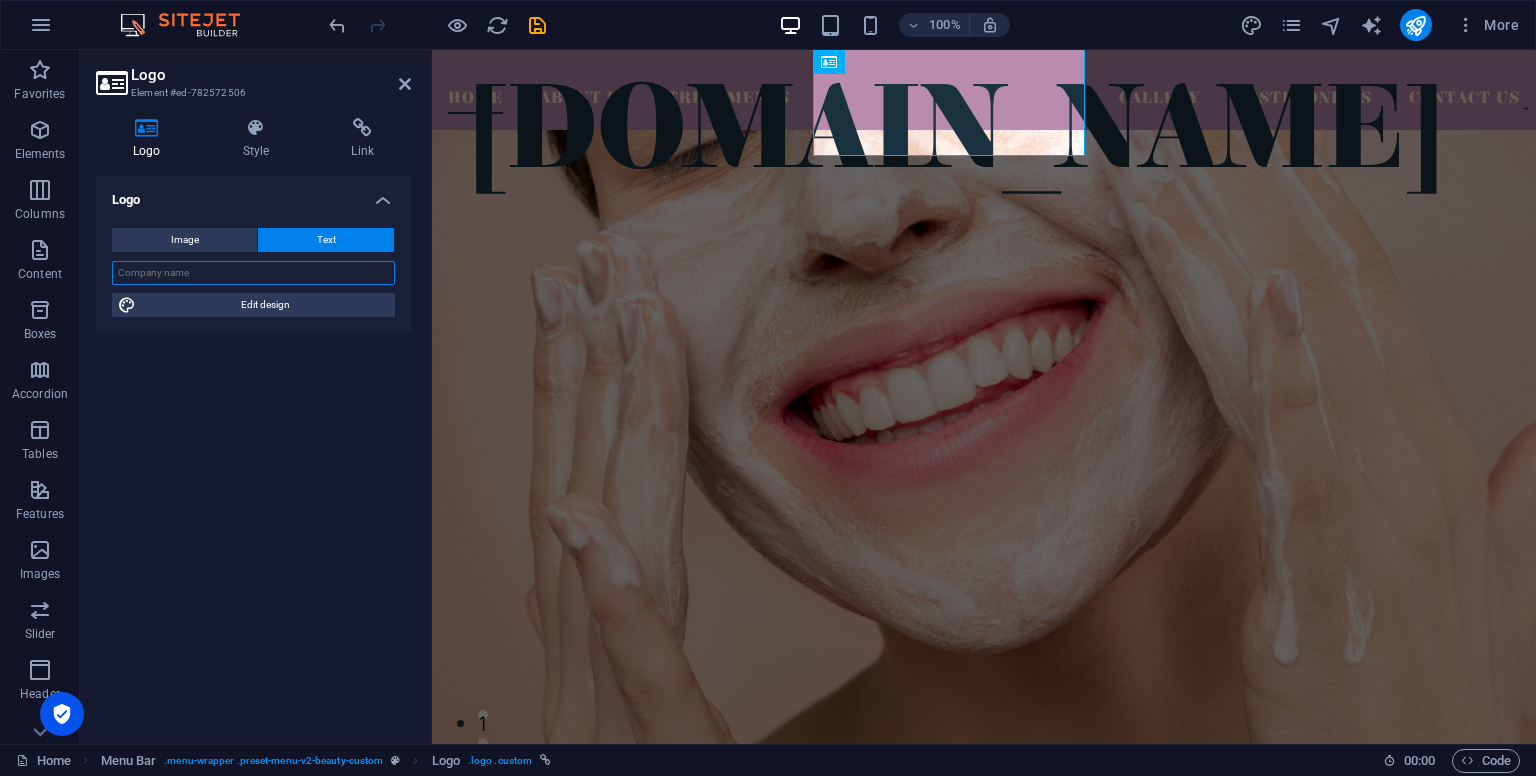 click at bounding box center [253, 273] 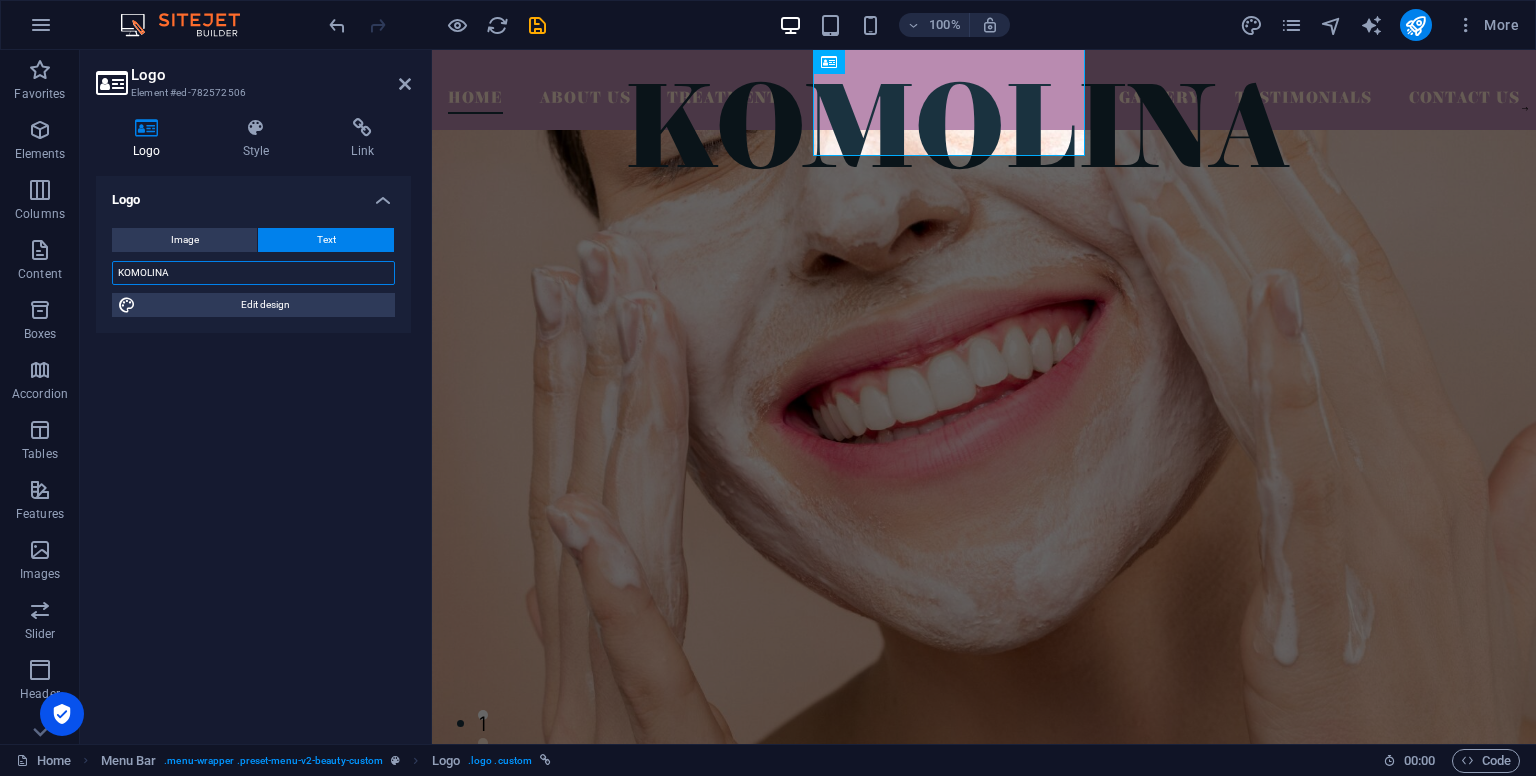 type on "KOMOLINA" 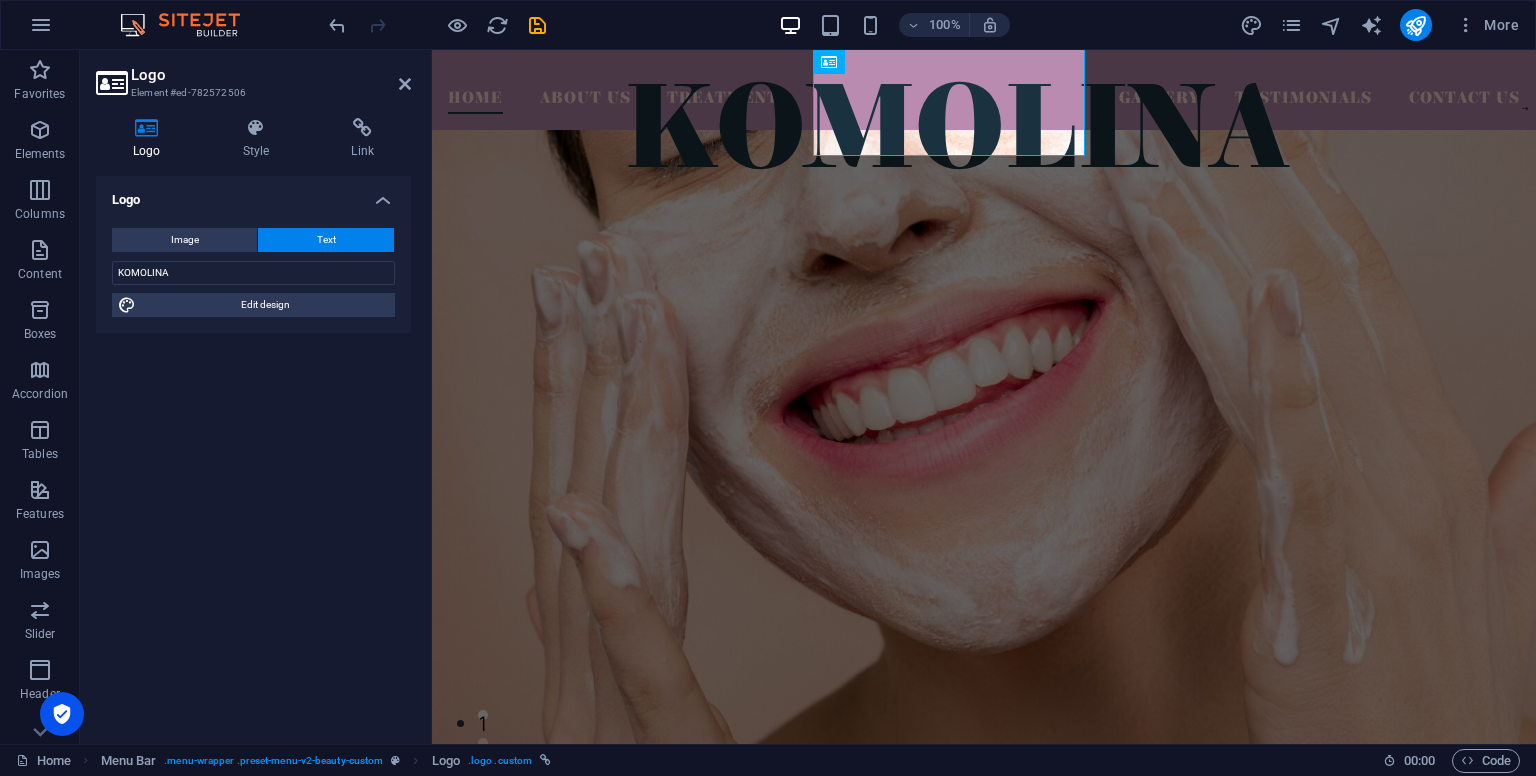 click on "Logo Image Text Drag files here, click to choose files or select files from Files or our free stock photos & videos Select files from the file manager, stock photos, or upload file(s) Upload Width Default auto px rem % em vh vw Fit image Automatically fit image to a fixed width and height Height 64 Default auto px Alignment Lazyload Loading images after the page loads improves page speed. Responsive Automatically load retina image and smartphone optimized sizes. Lightbox Use as headline The image will be wrapped in an H1 headline tag. Useful for giving alternative text the weight of an H1 headline, e.g. for the logo. Leave unchecked if uncertain. Optimized Images are compressed to improve page speed. Position Direction Custom X offset 50 px rem % vh vw Y offset 50 px rem % vh vw KOMOLINA Edit design Text Float No float Image left Image right Determine how text should behave around the image. Text Alternative text Image caption Paragraph Format Normal Heading 1 Heading 2 Heading 3 Heading 4 Heading 5 Heading 6" at bounding box center (253, 452) 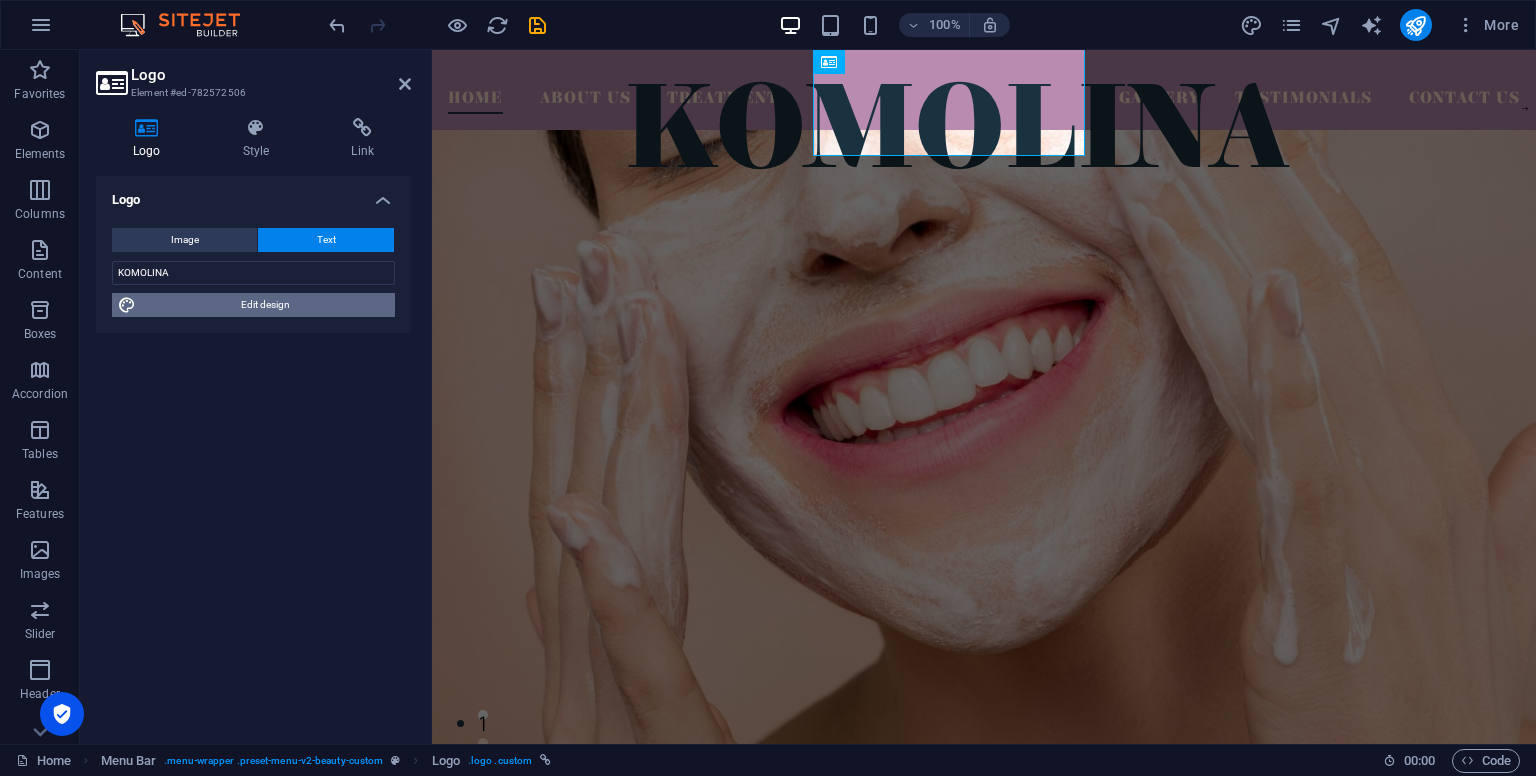 drag, startPoint x: 265, startPoint y: 312, endPoint x: 501, endPoint y: 126, distance: 300.48627 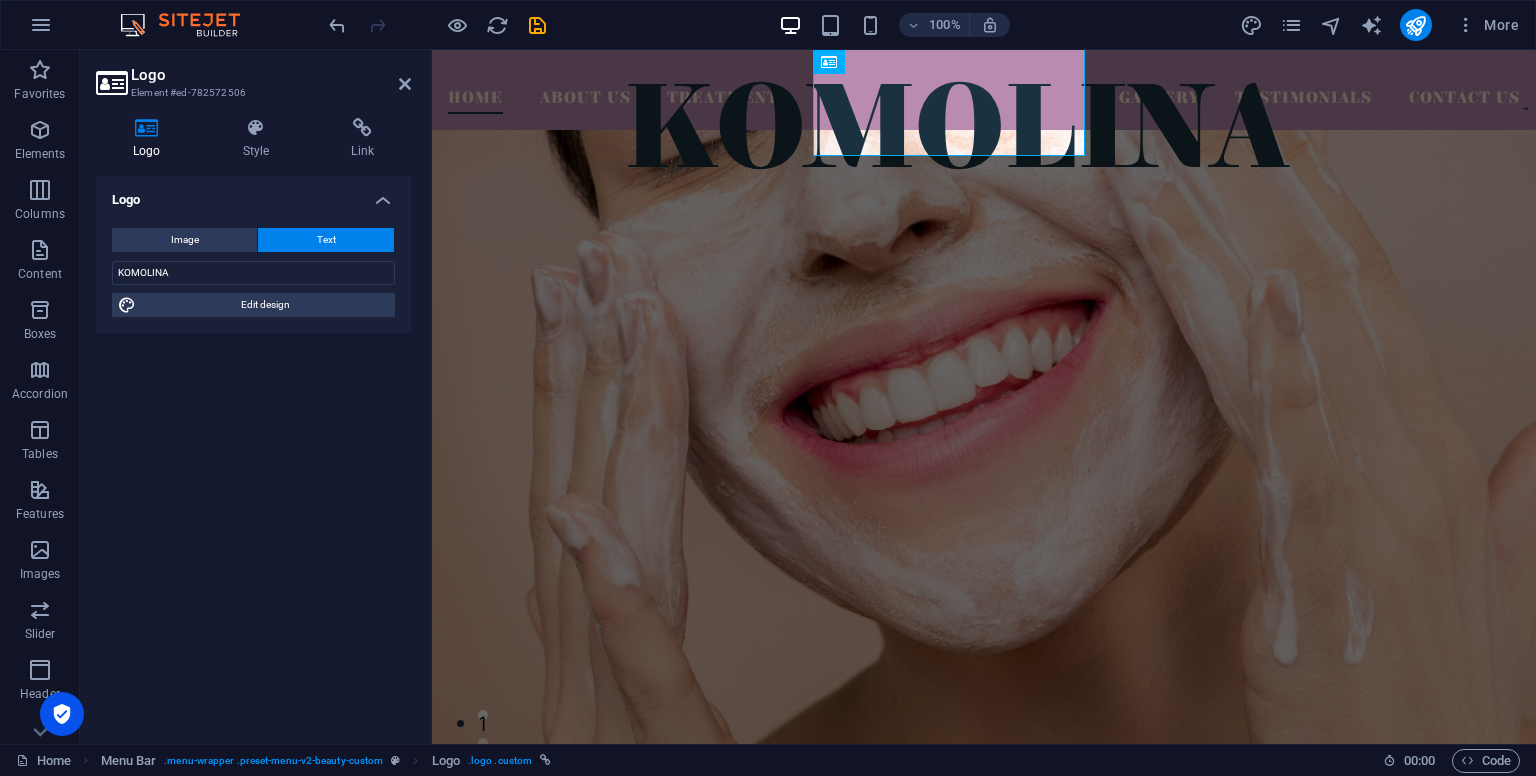select on "px" 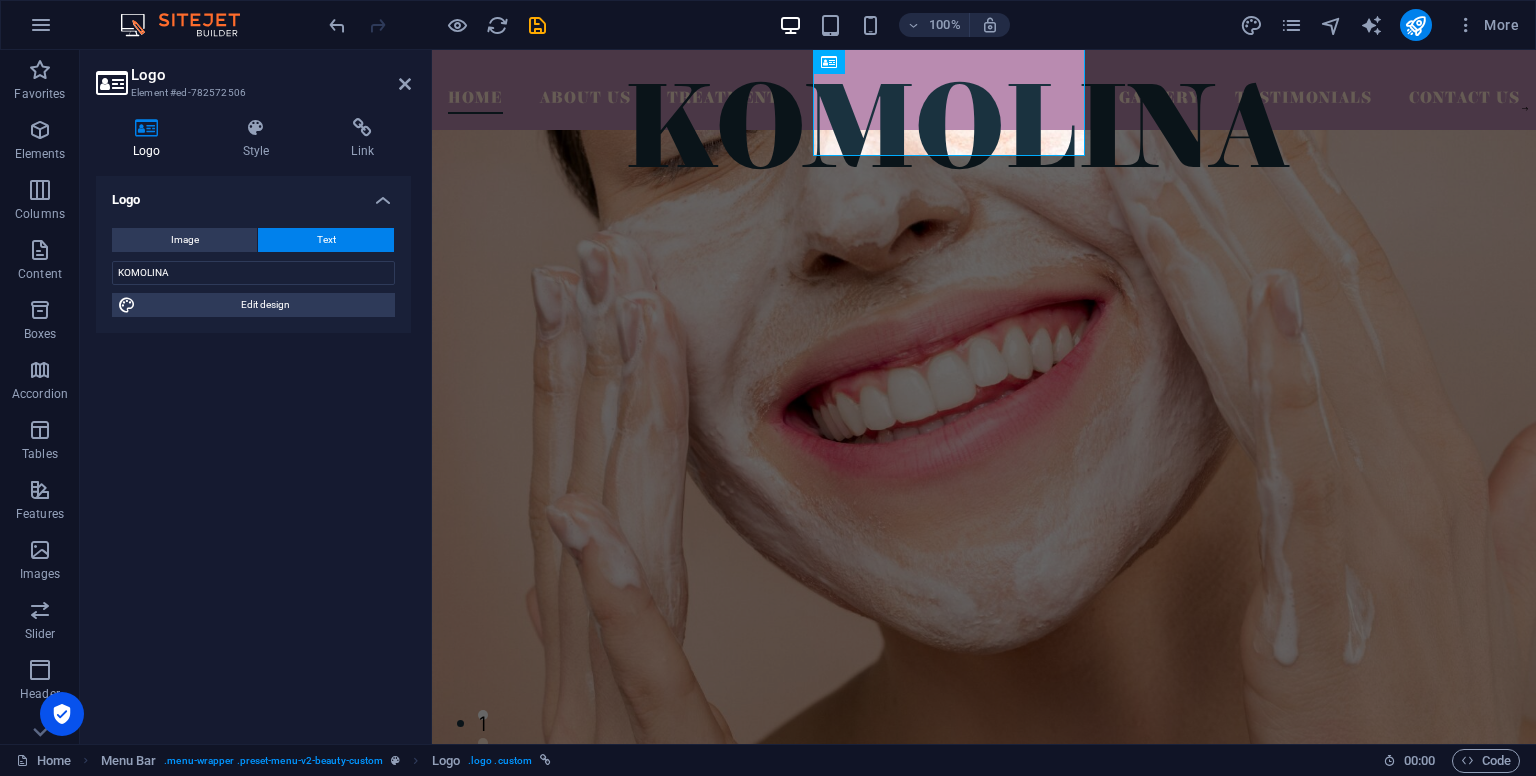 select on "900" 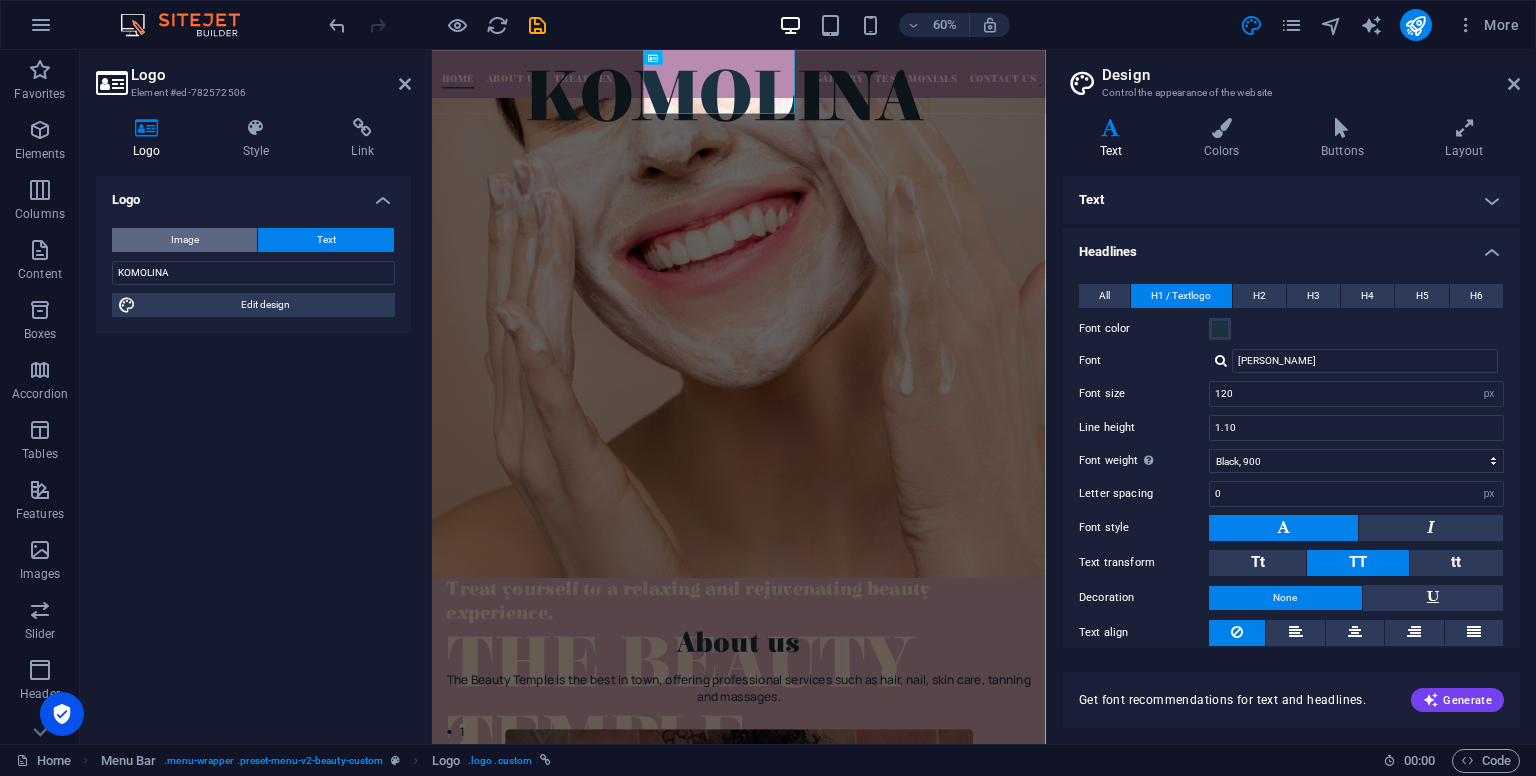 click on "Image" at bounding box center (185, 240) 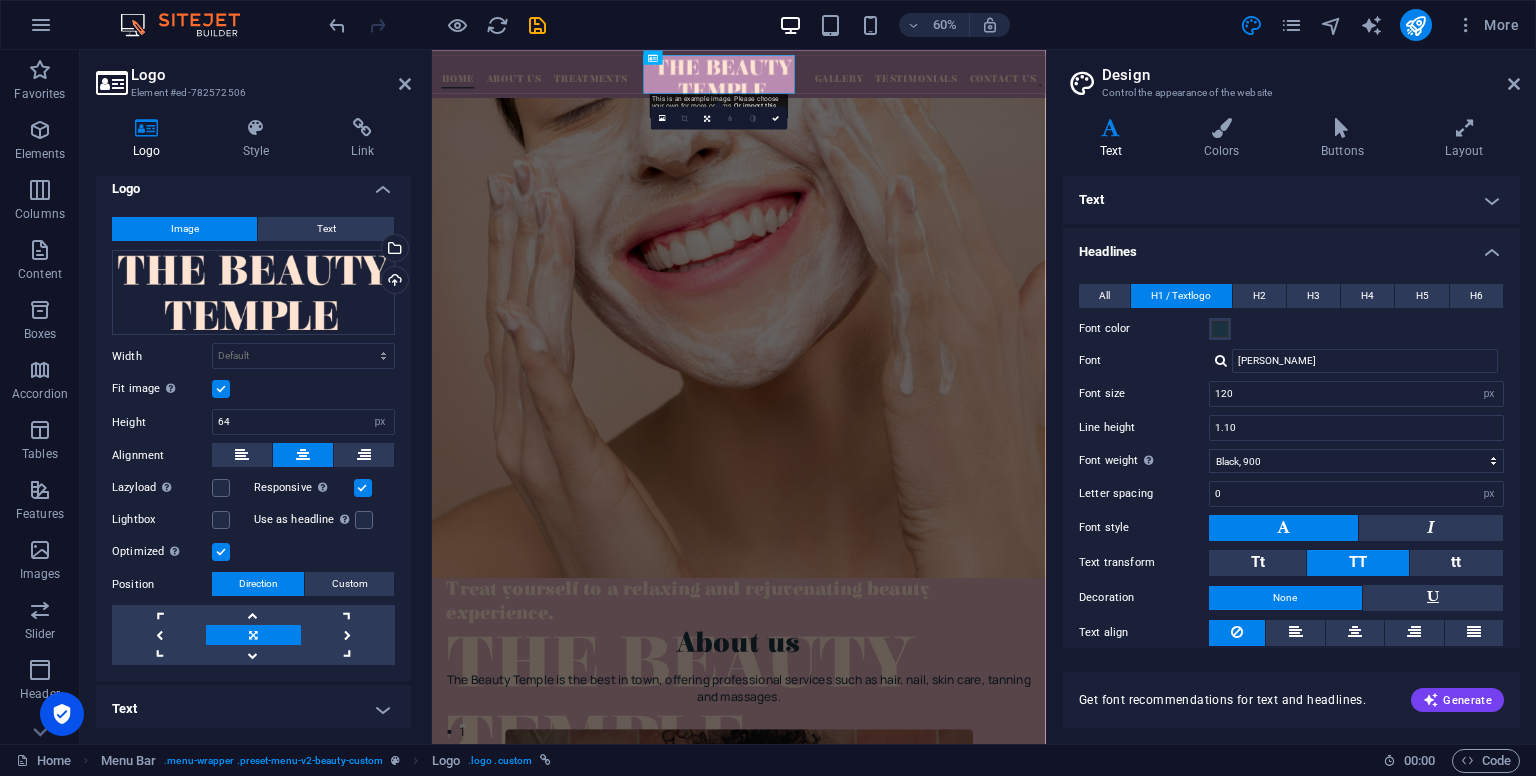 scroll, scrollTop: 0, scrollLeft: 0, axis: both 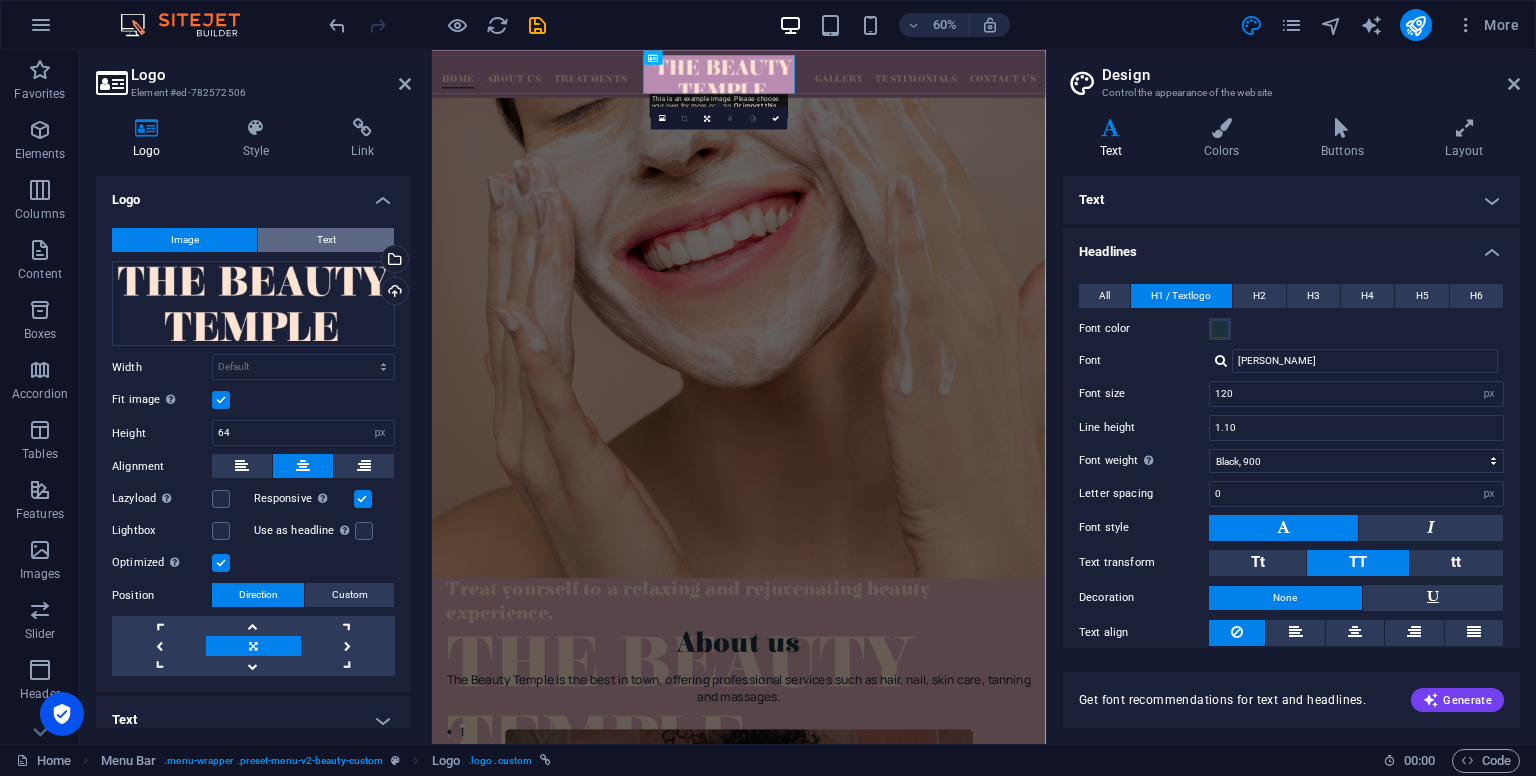 click on "Text" at bounding box center [326, 240] 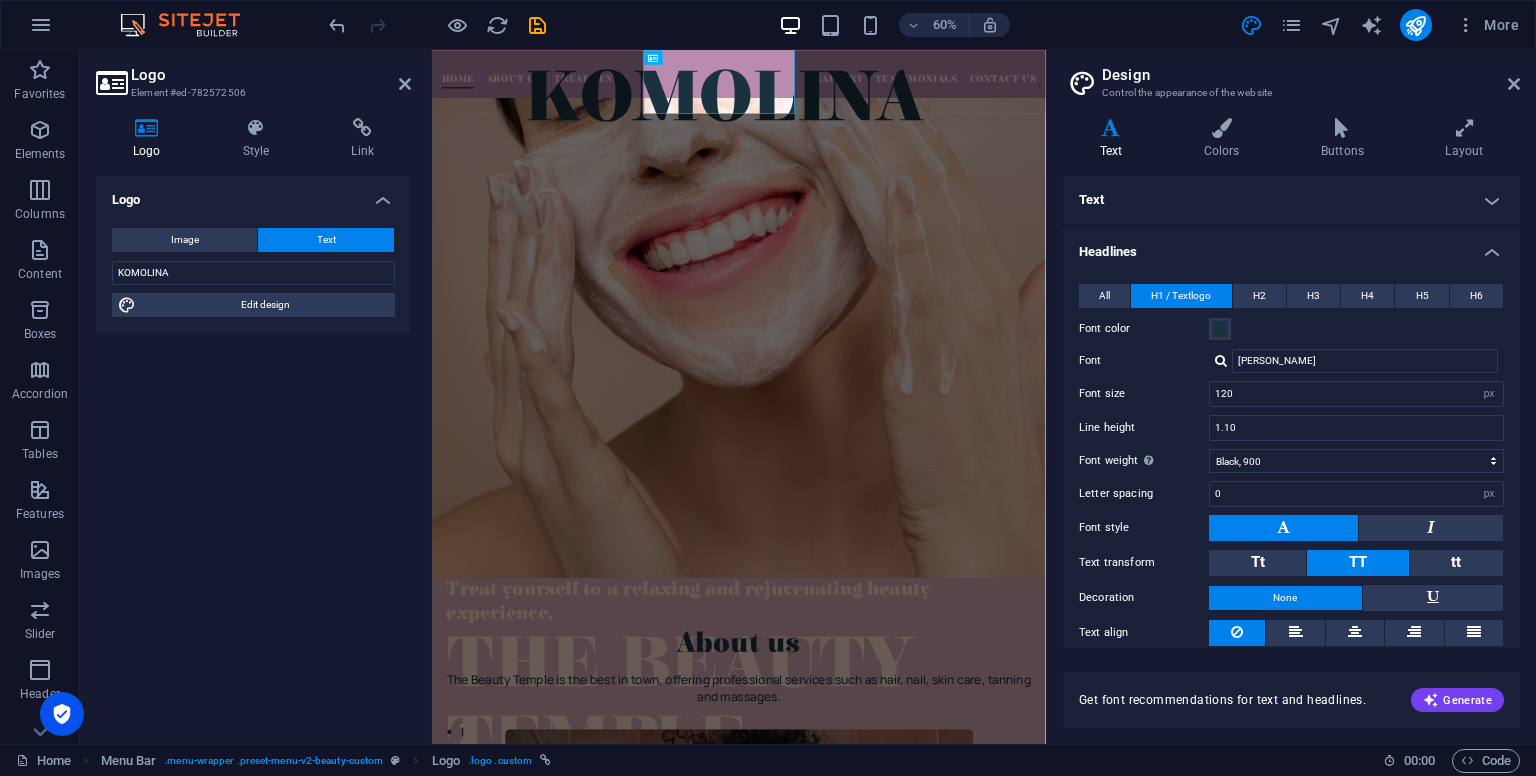 click at bounding box center [943, 530] 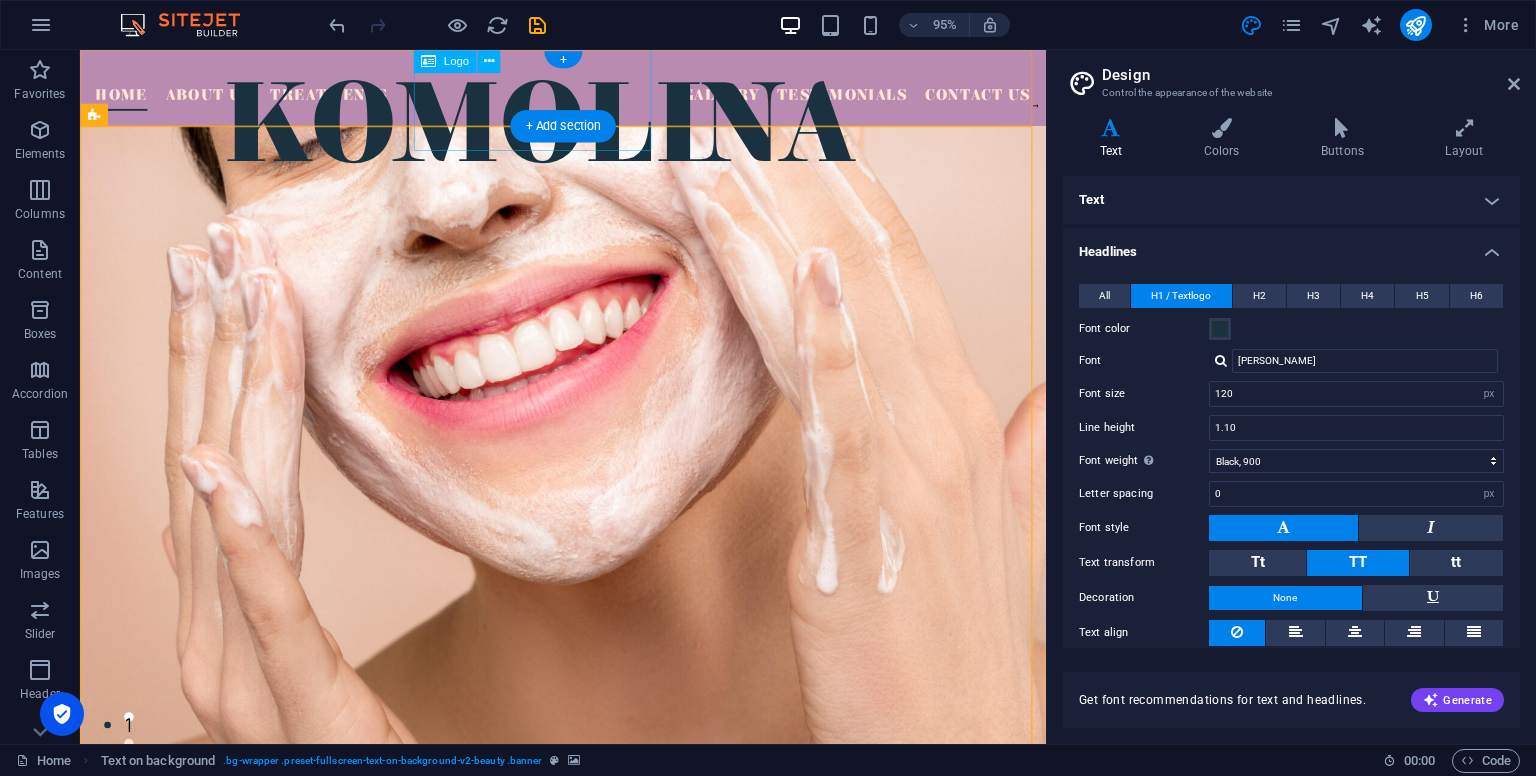 click on "KOMOLINA" at bounding box center [563, 132] 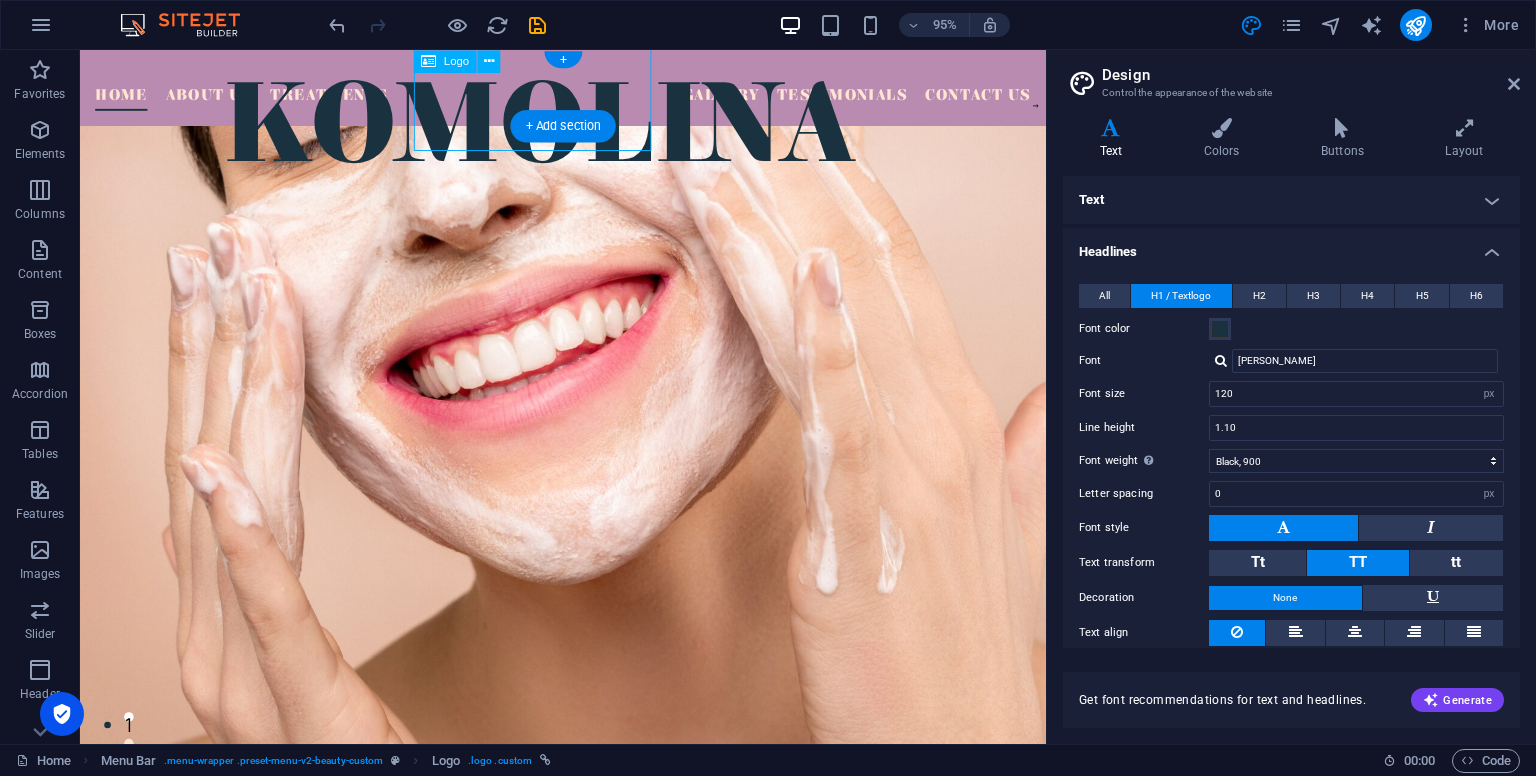 click on "KOMOLINA" at bounding box center (563, 132) 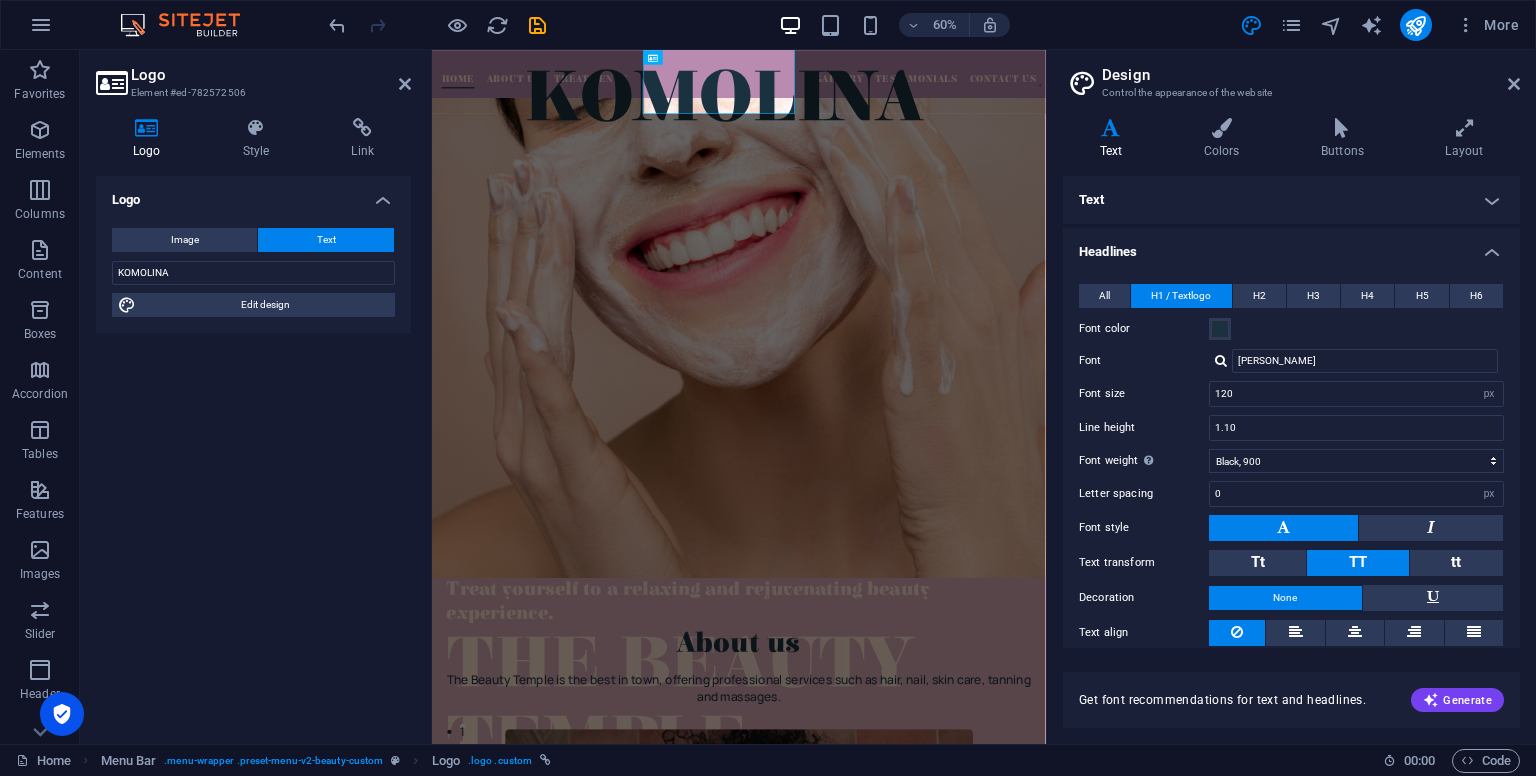 click at bounding box center (943, 530) 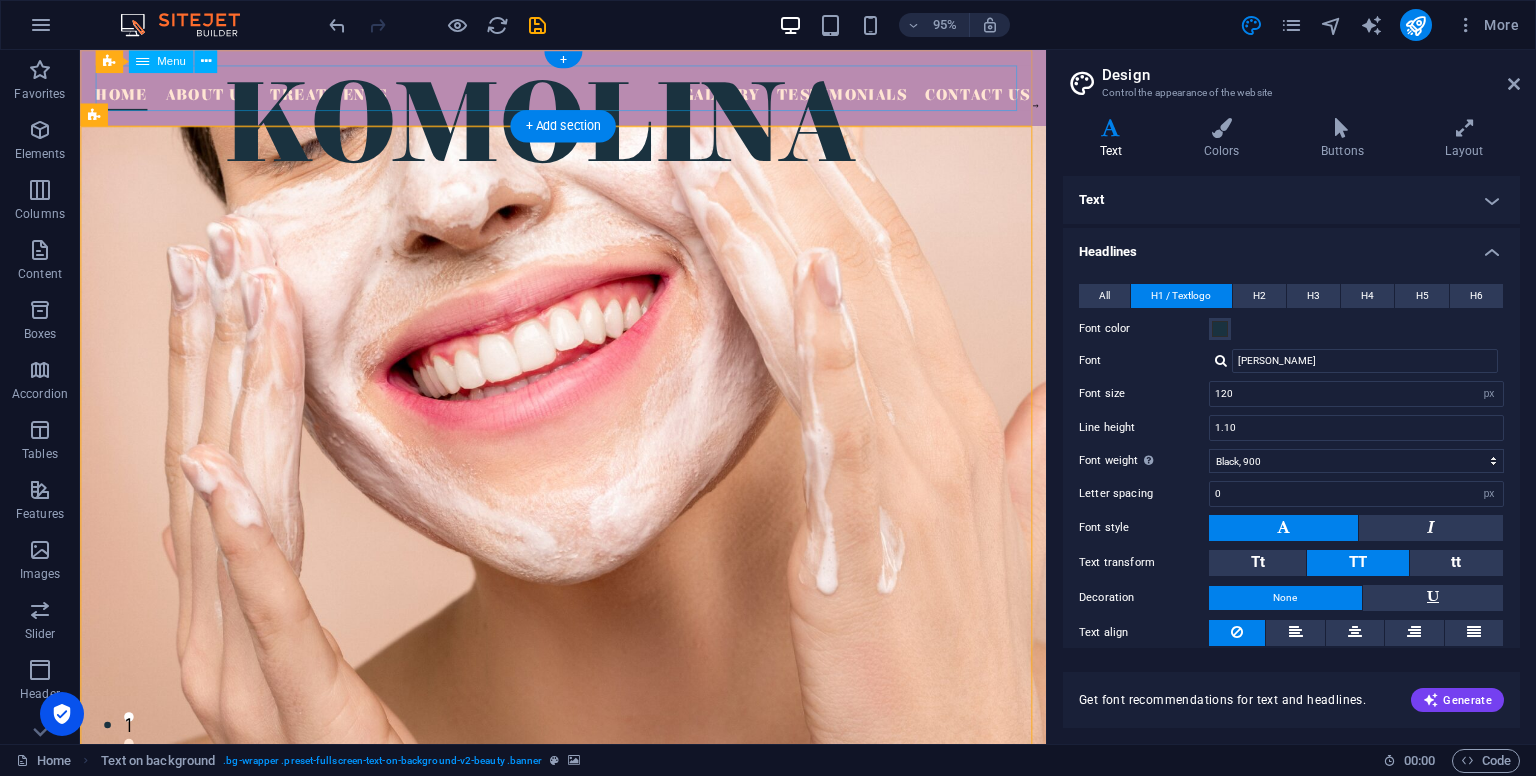 click on "Home About Us Treatments Gallery Testimonials Contact Us" at bounding box center (588, 90) 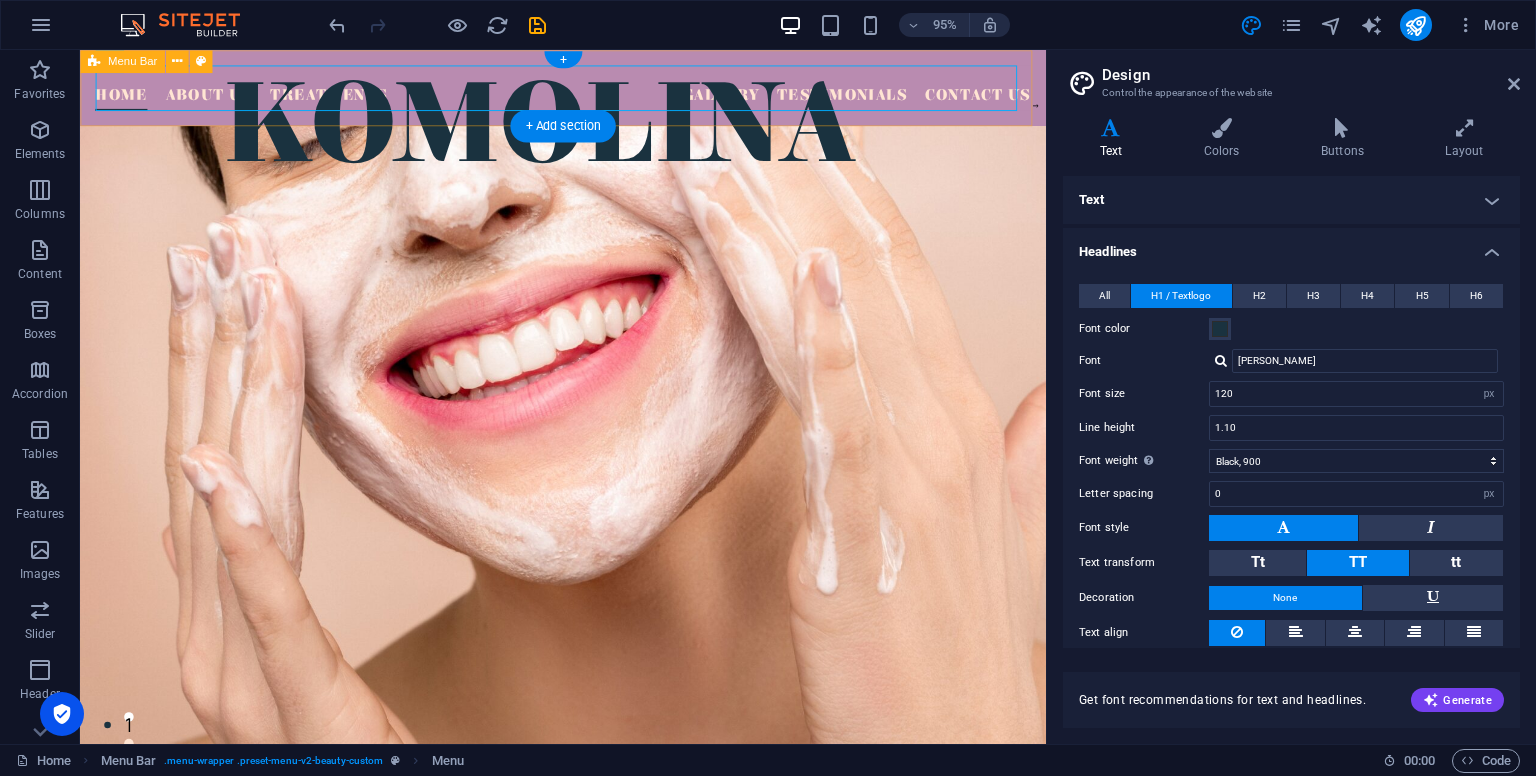 click on "KOMOLINA Home About Us Treatments Gallery Testimonials Contact Us" at bounding box center (588, 90) 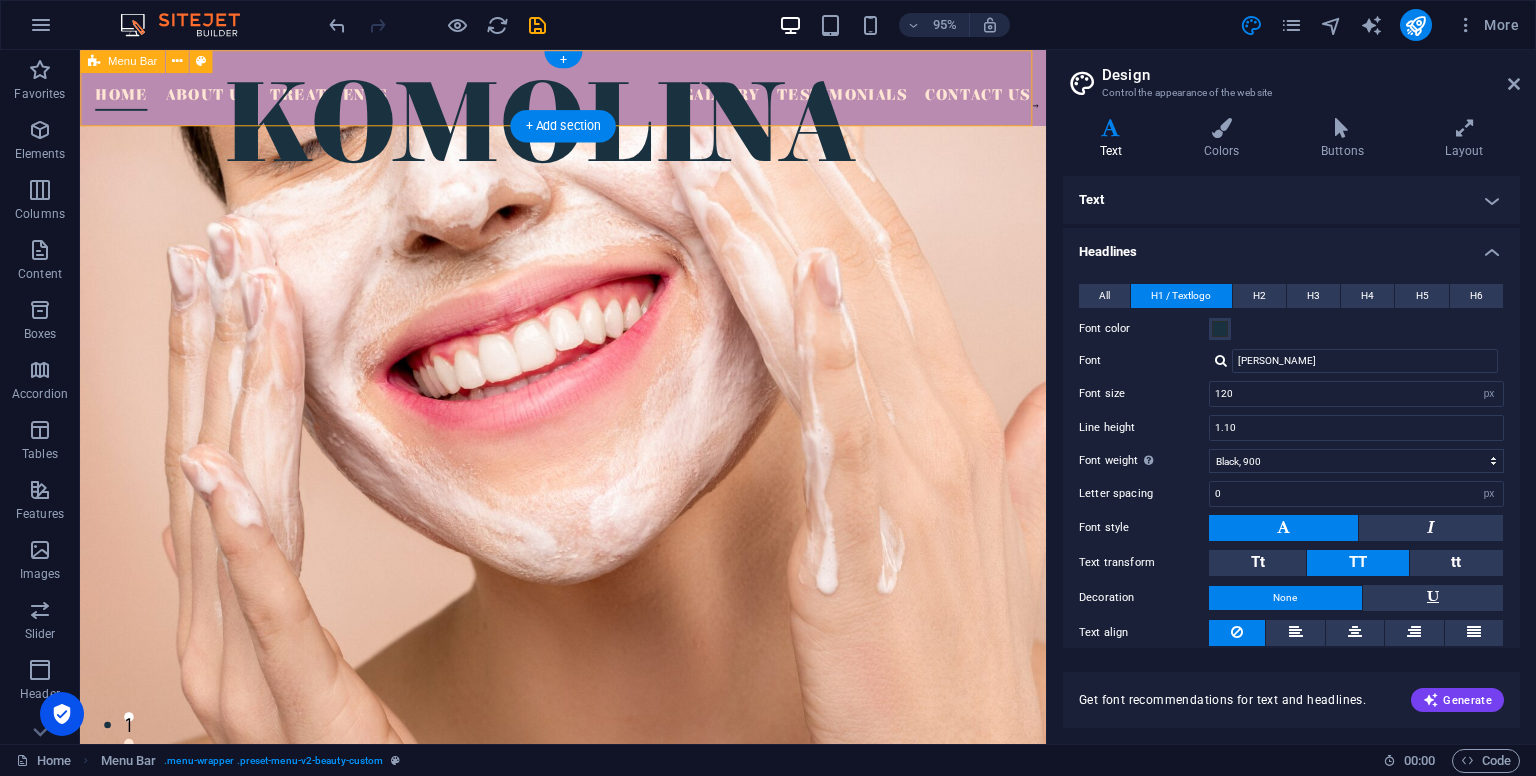 click on "KOMOLINA Home About Us Treatments Gallery Testimonials Contact Us" at bounding box center (588, 90) 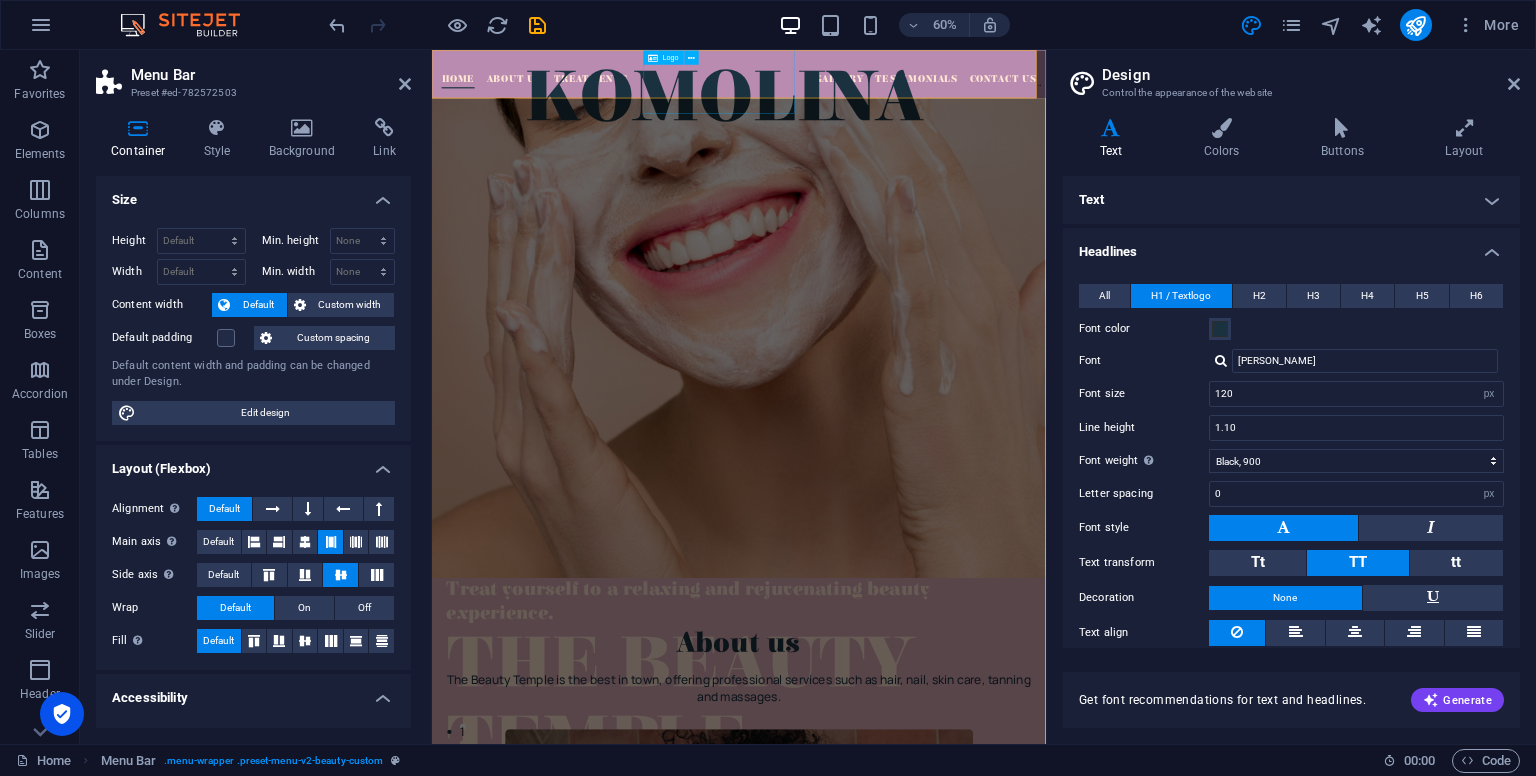click on "KOMOLINA" at bounding box center (918, 132) 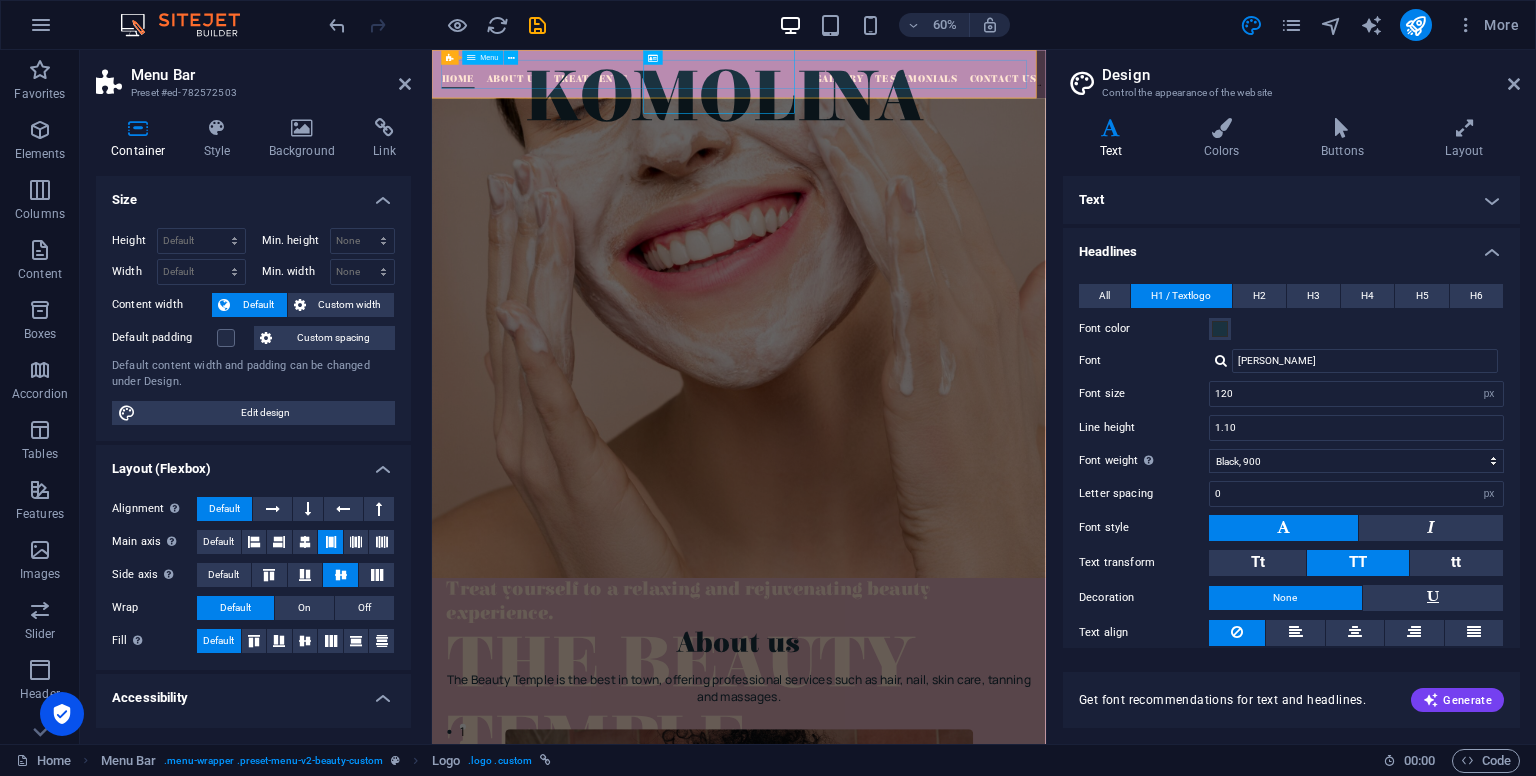 click on "Home About Us Treatments Gallery Testimonials Contact Us" at bounding box center [943, 90] 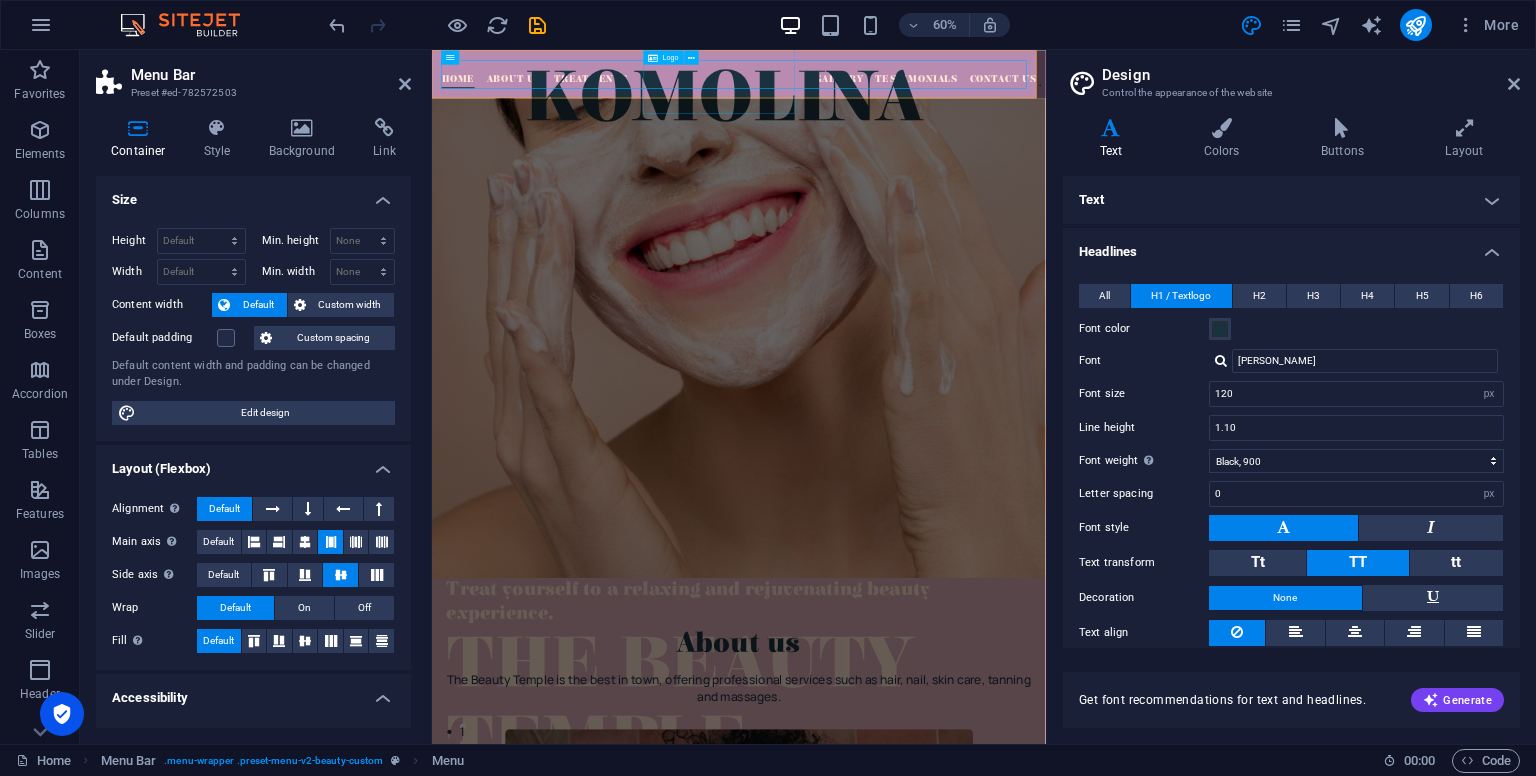 click on "KOMOLINA" at bounding box center [918, 132] 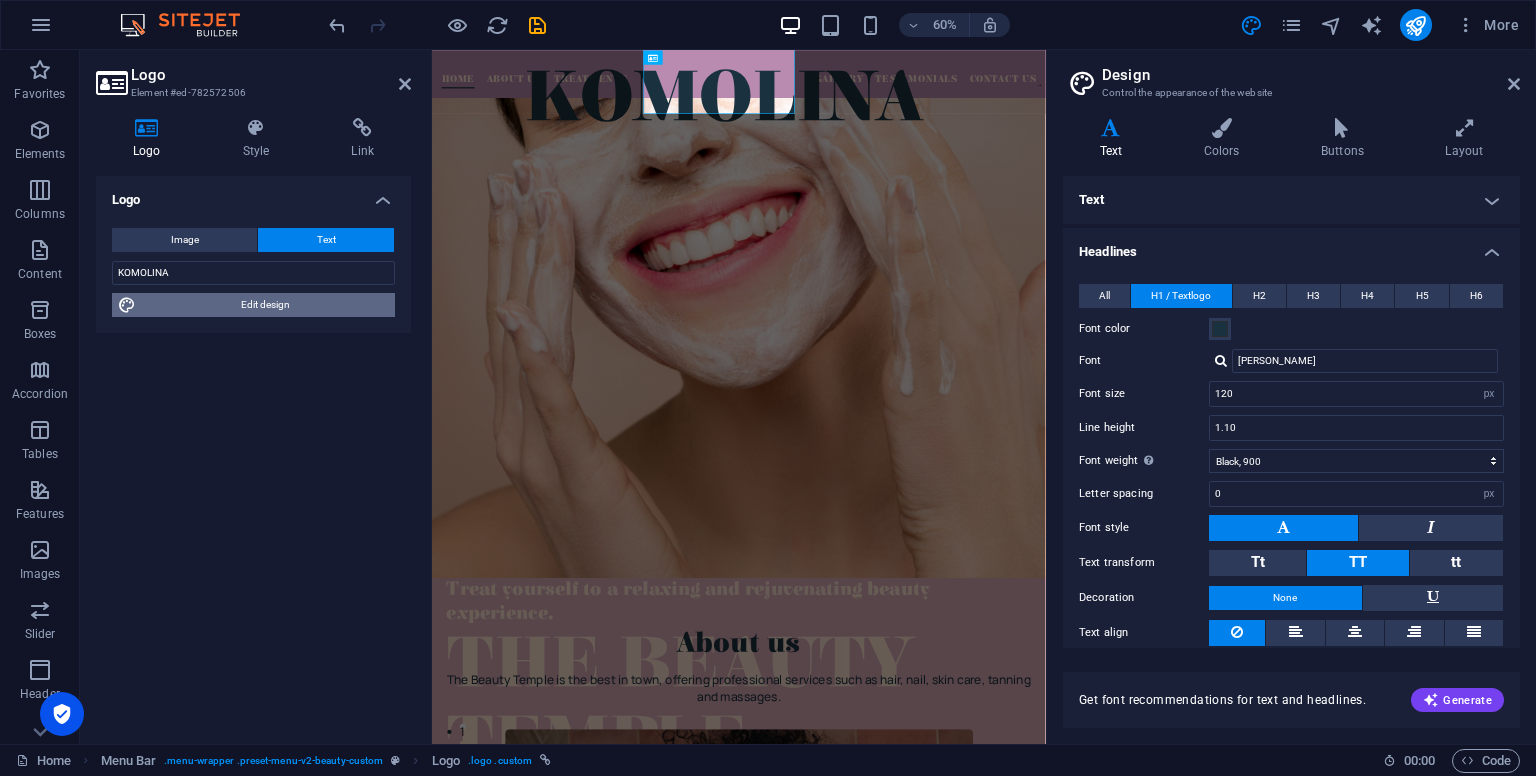 click on "Edit design" at bounding box center [265, 305] 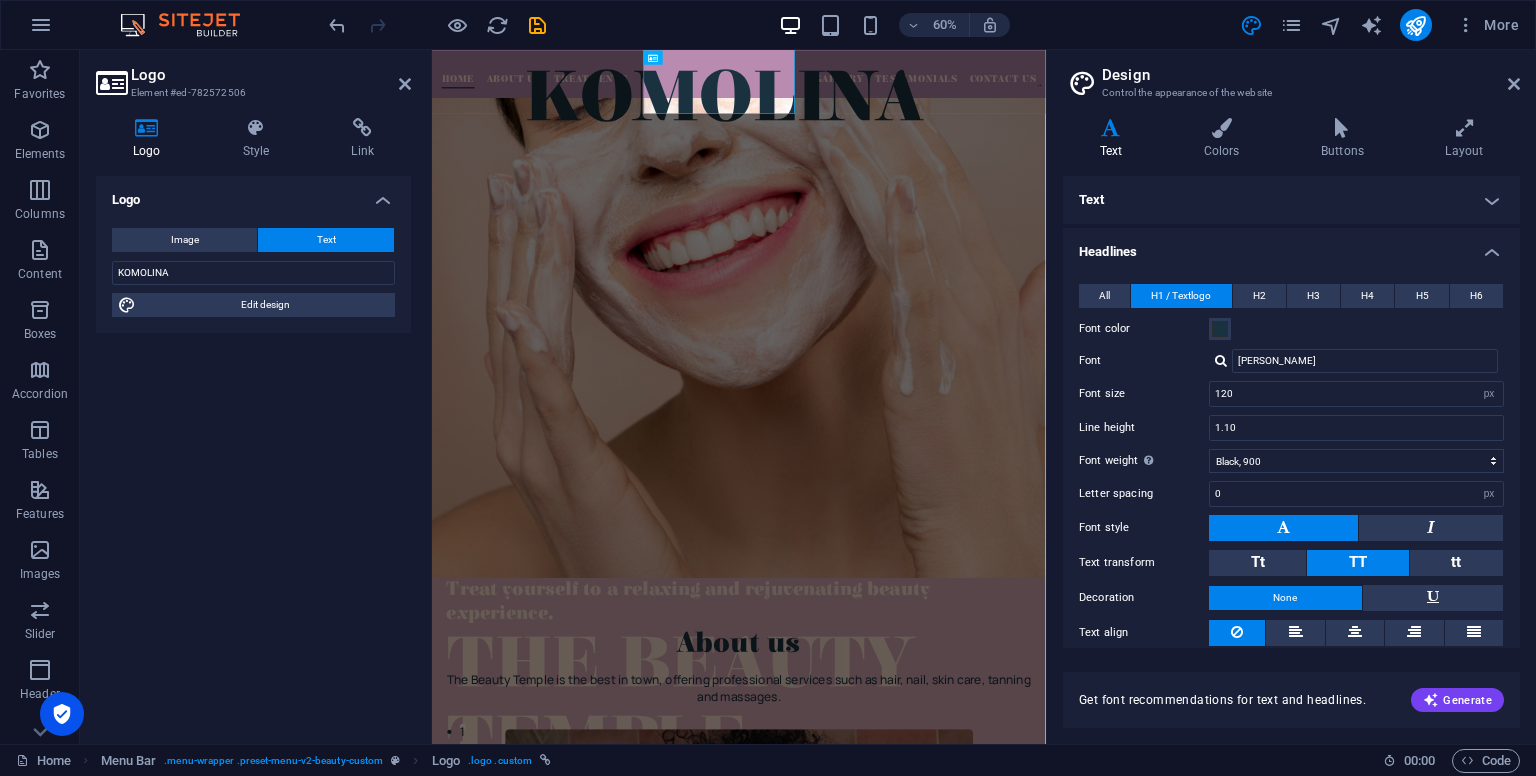scroll, scrollTop: 48, scrollLeft: 0, axis: vertical 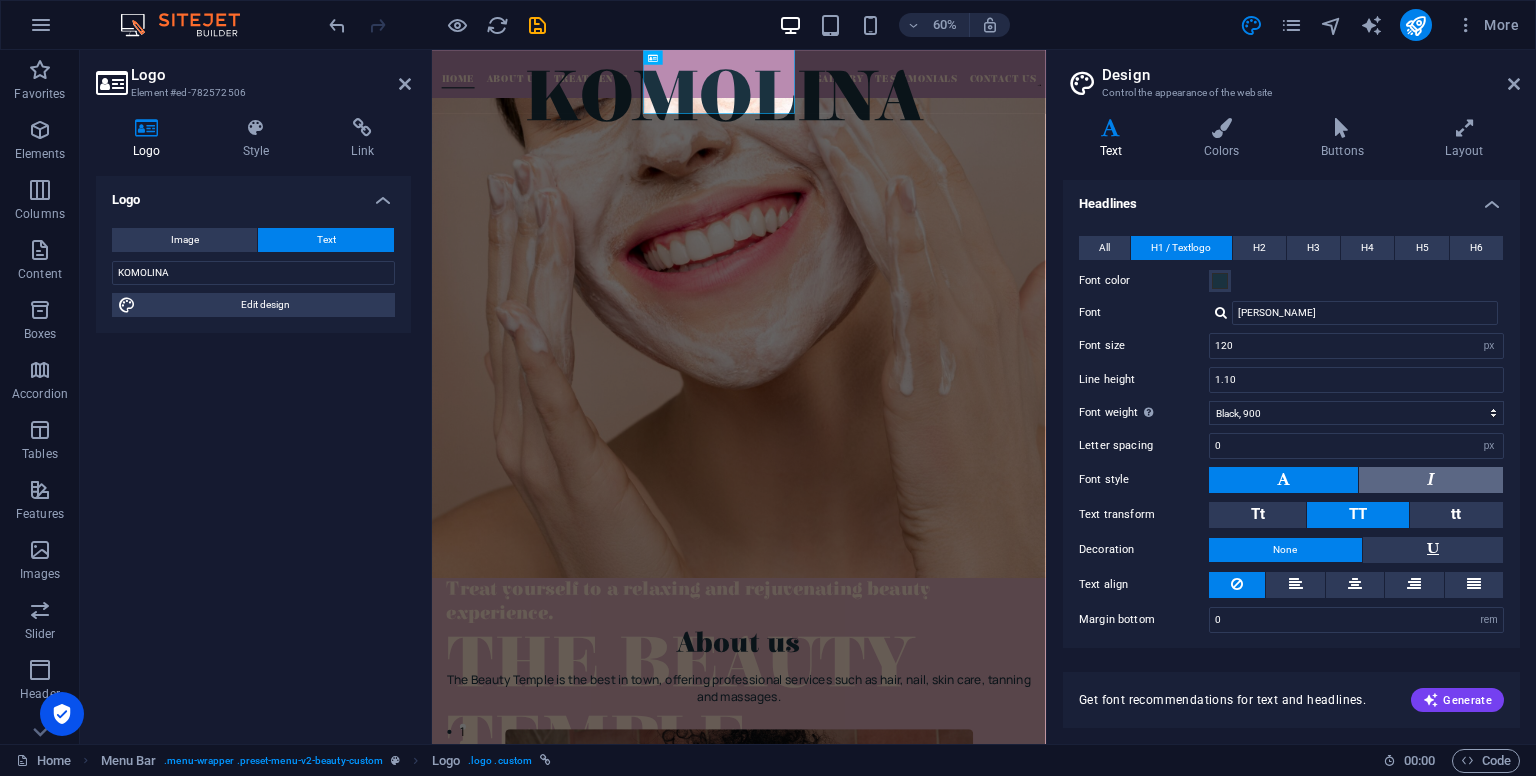 click at bounding box center [1431, 480] 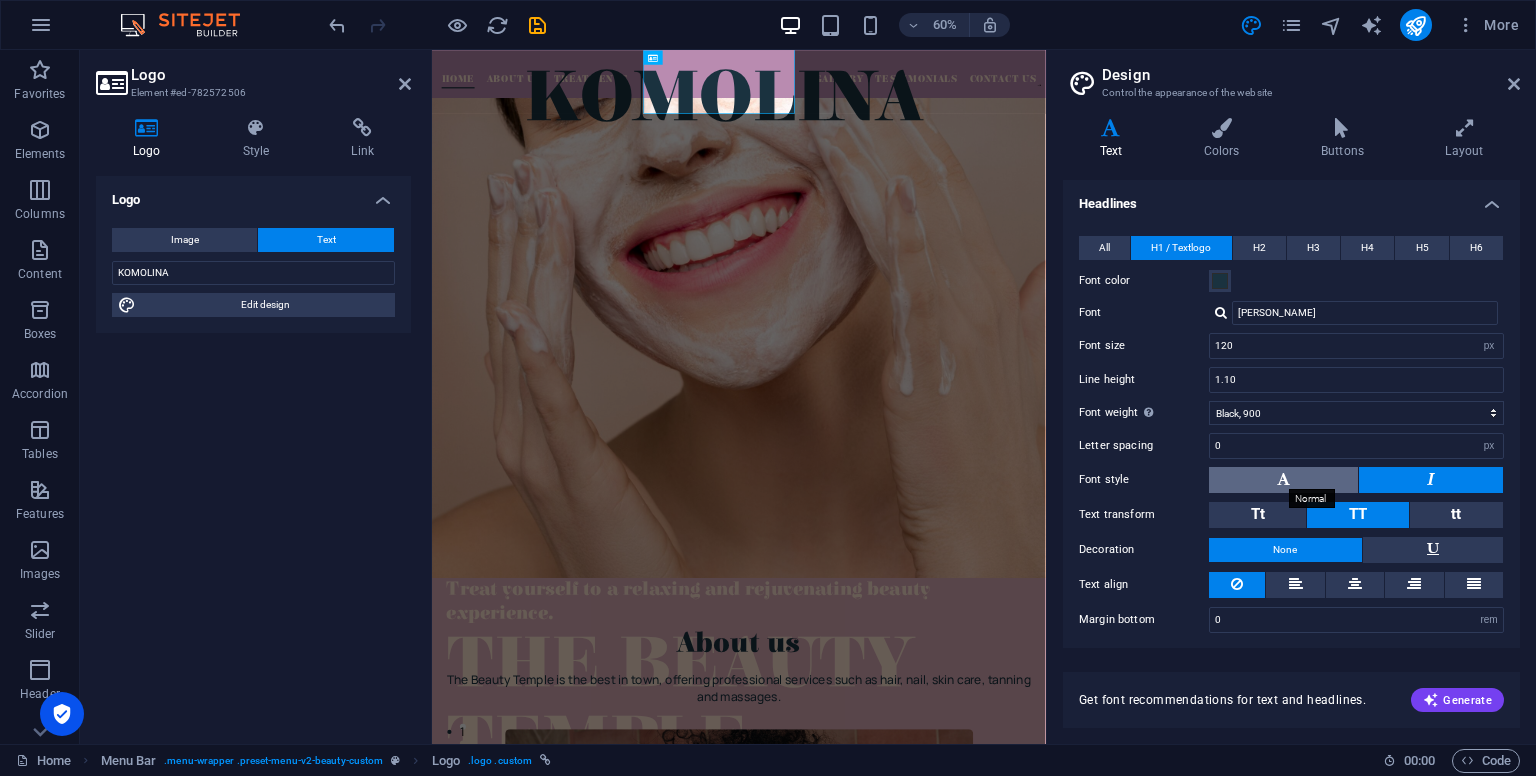 click at bounding box center (1283, 479) 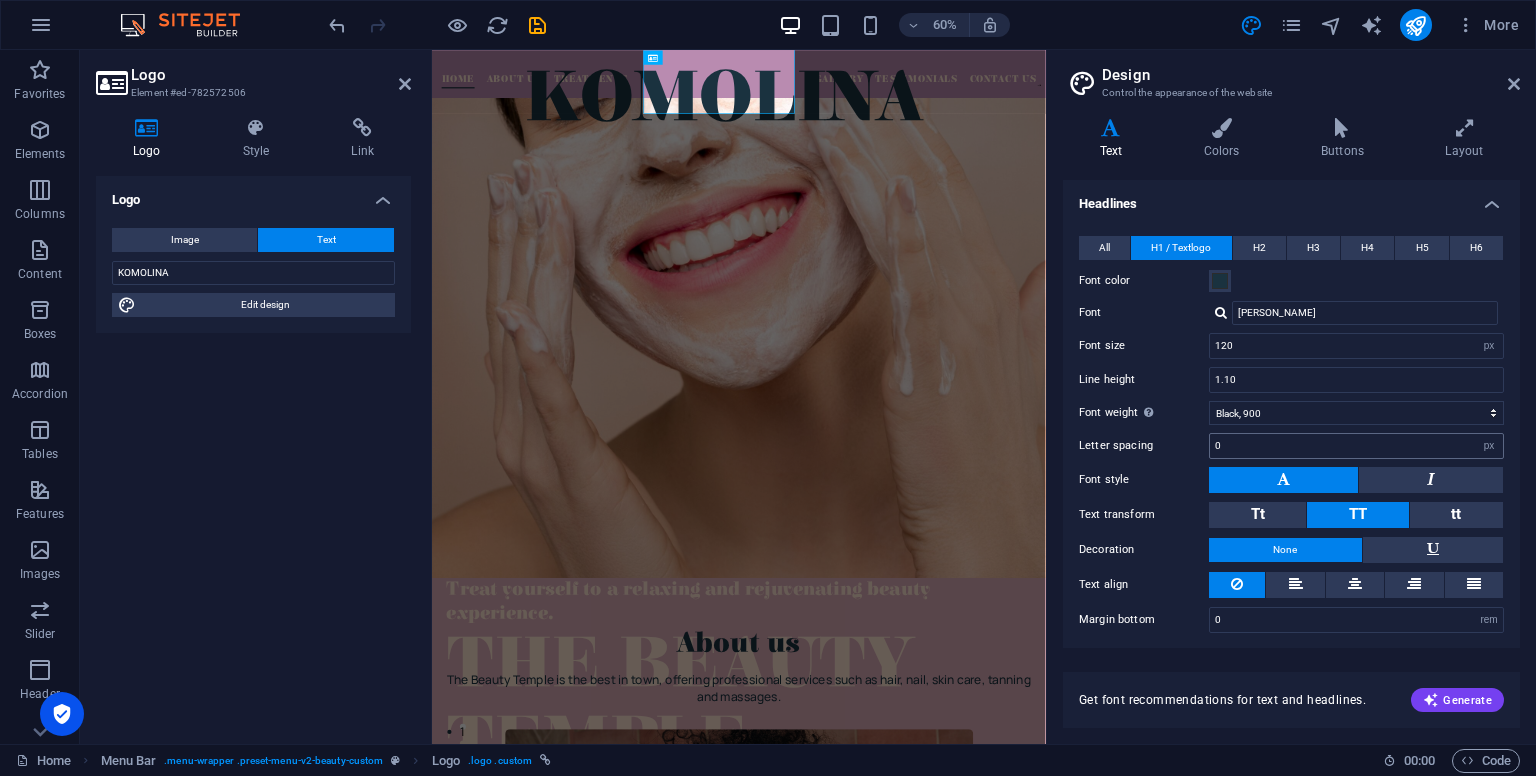 scroll, scrollTop: 0, scrollLeft: 0, axis: both 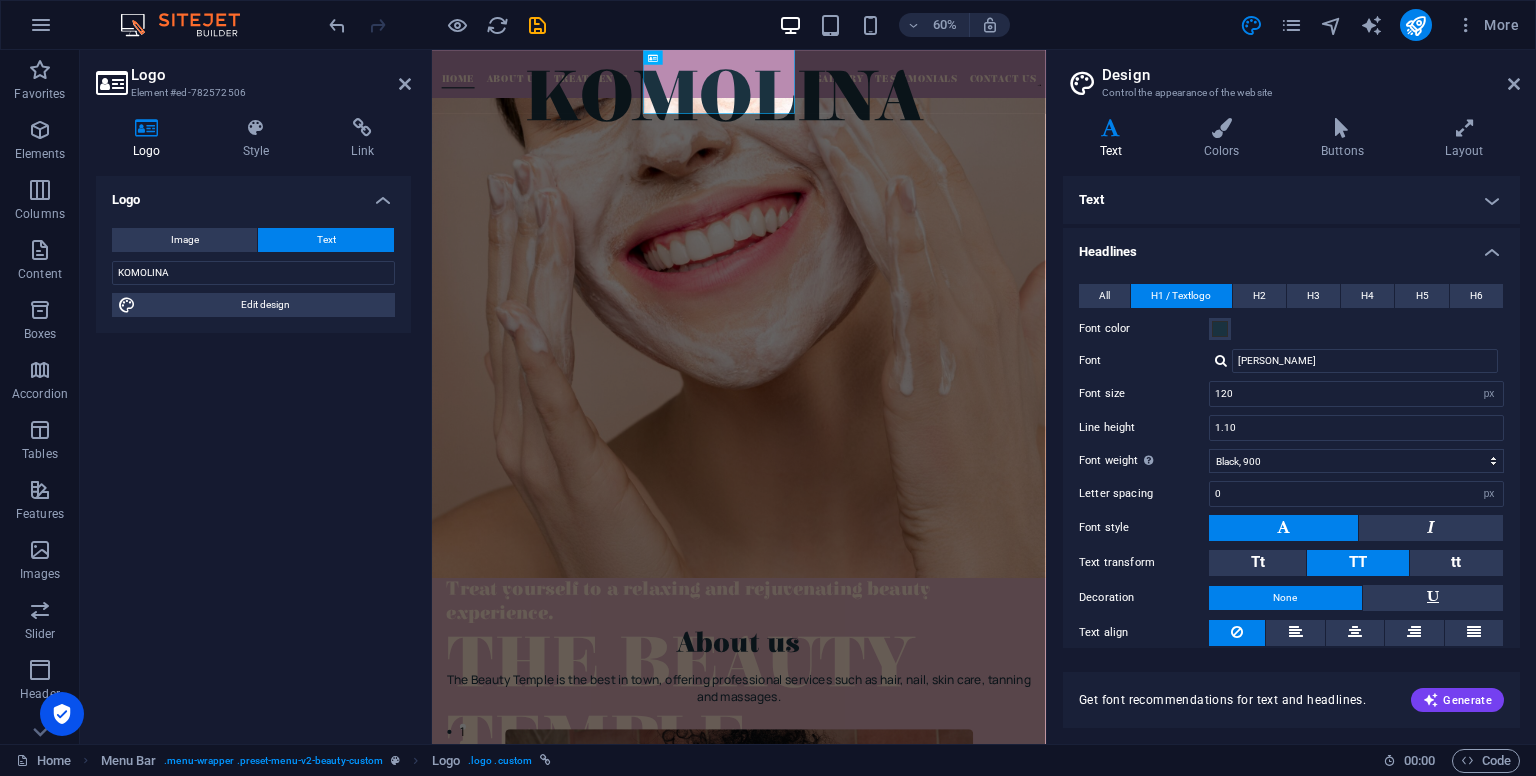 click on "Text" at bounding box center [1291, 200] 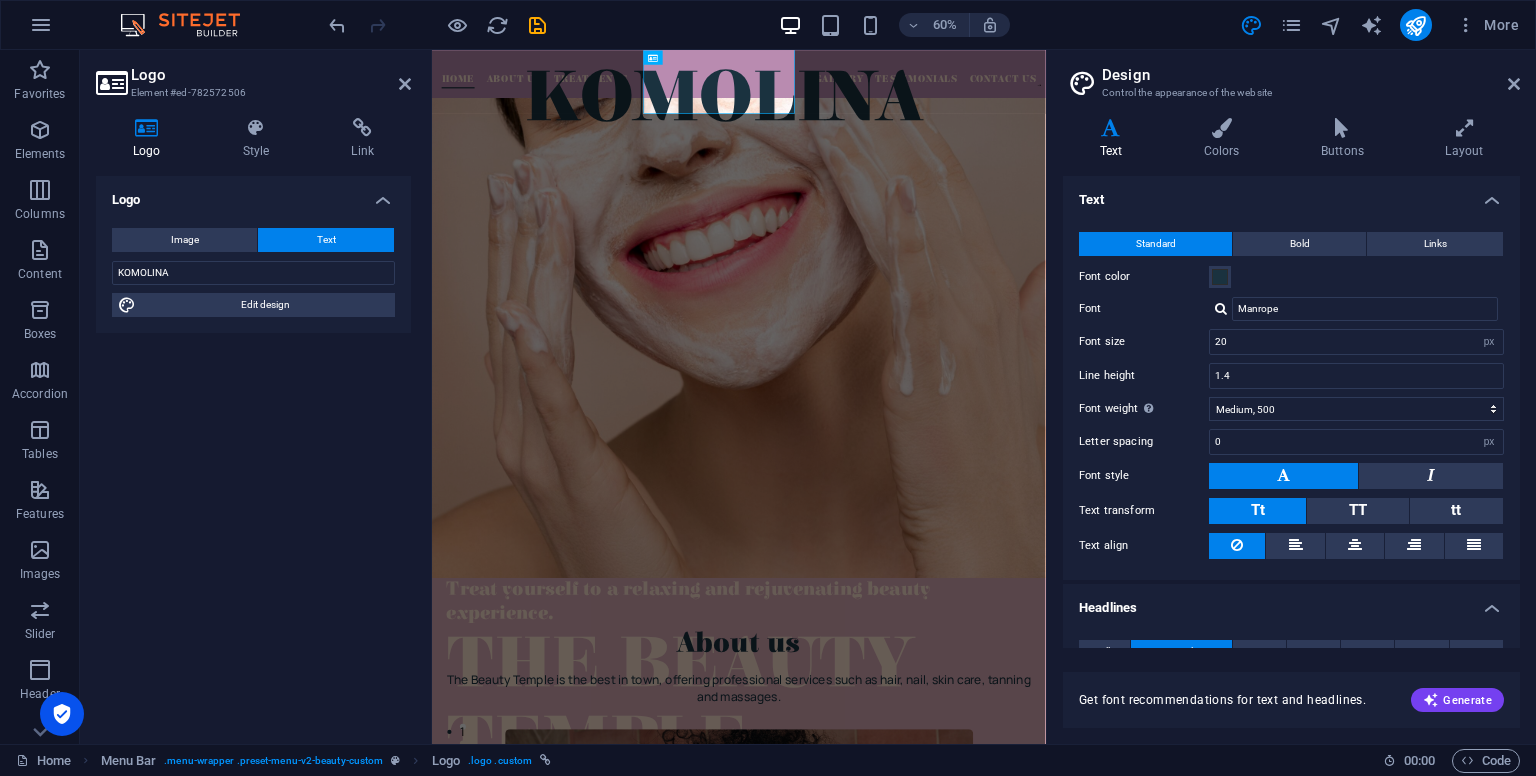 click on "Text" at bounding box center (1291, 194) 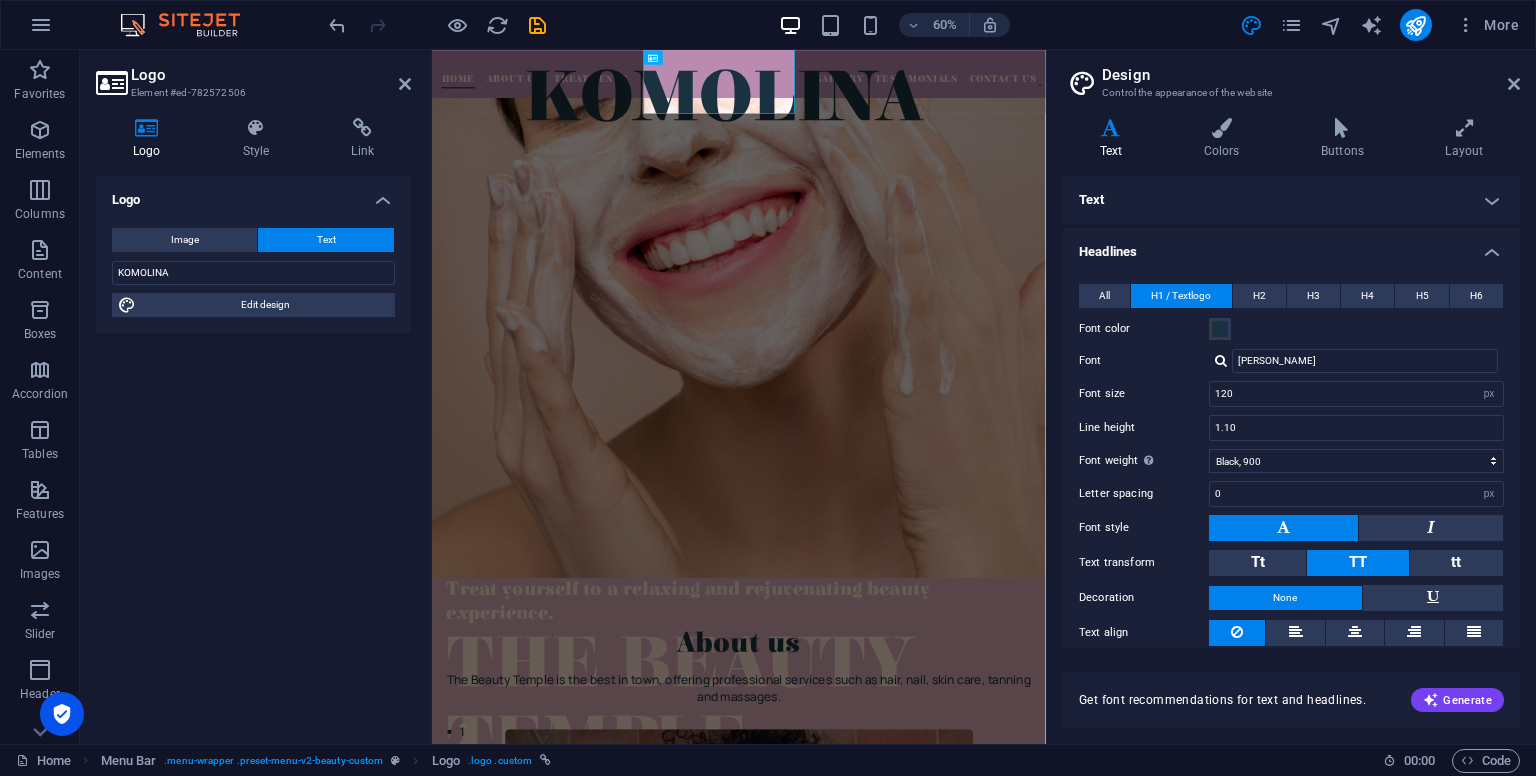 click on "Text" at bounding box center [1291, 200] 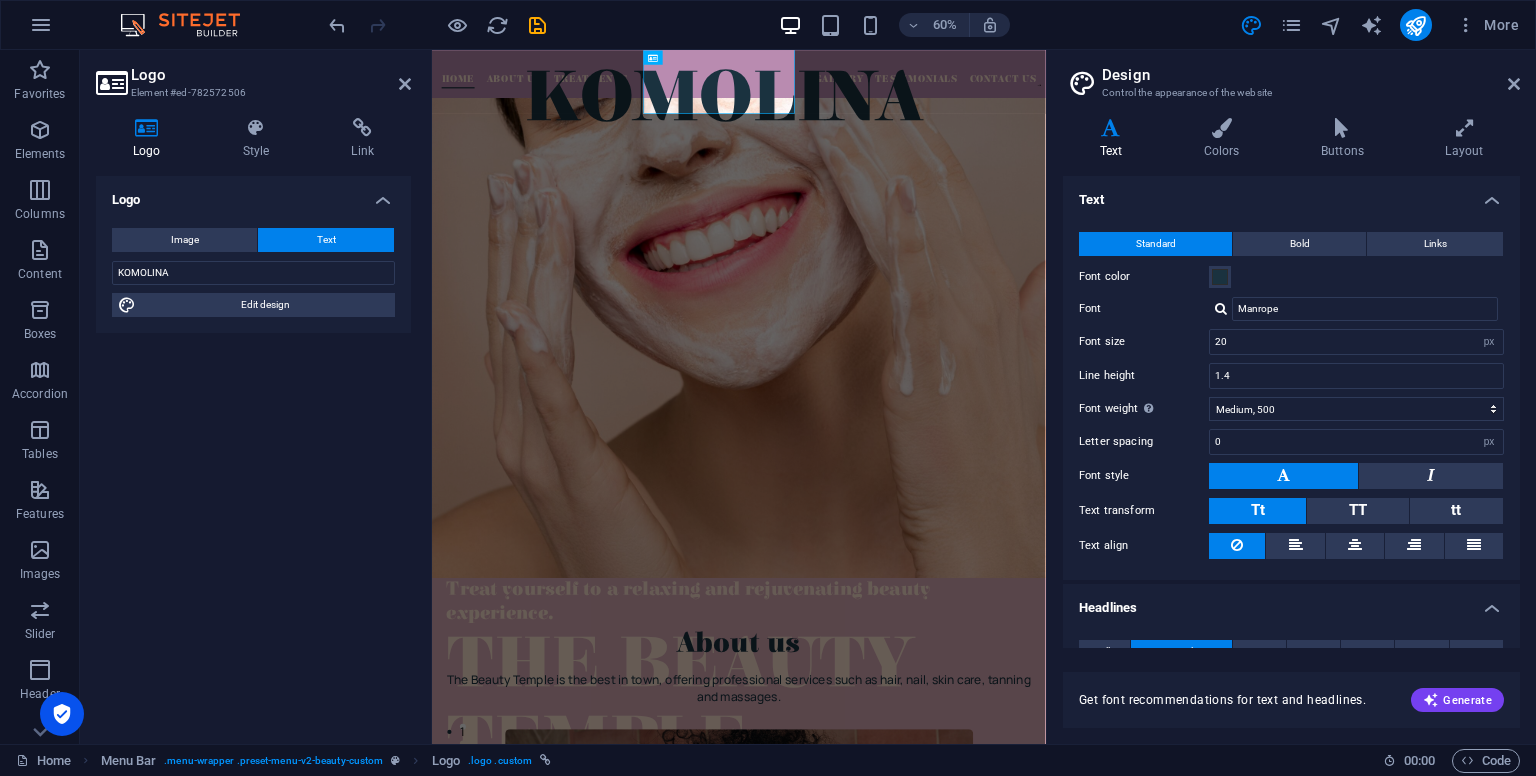 click on "Text" at bounding box center (1291, 194) 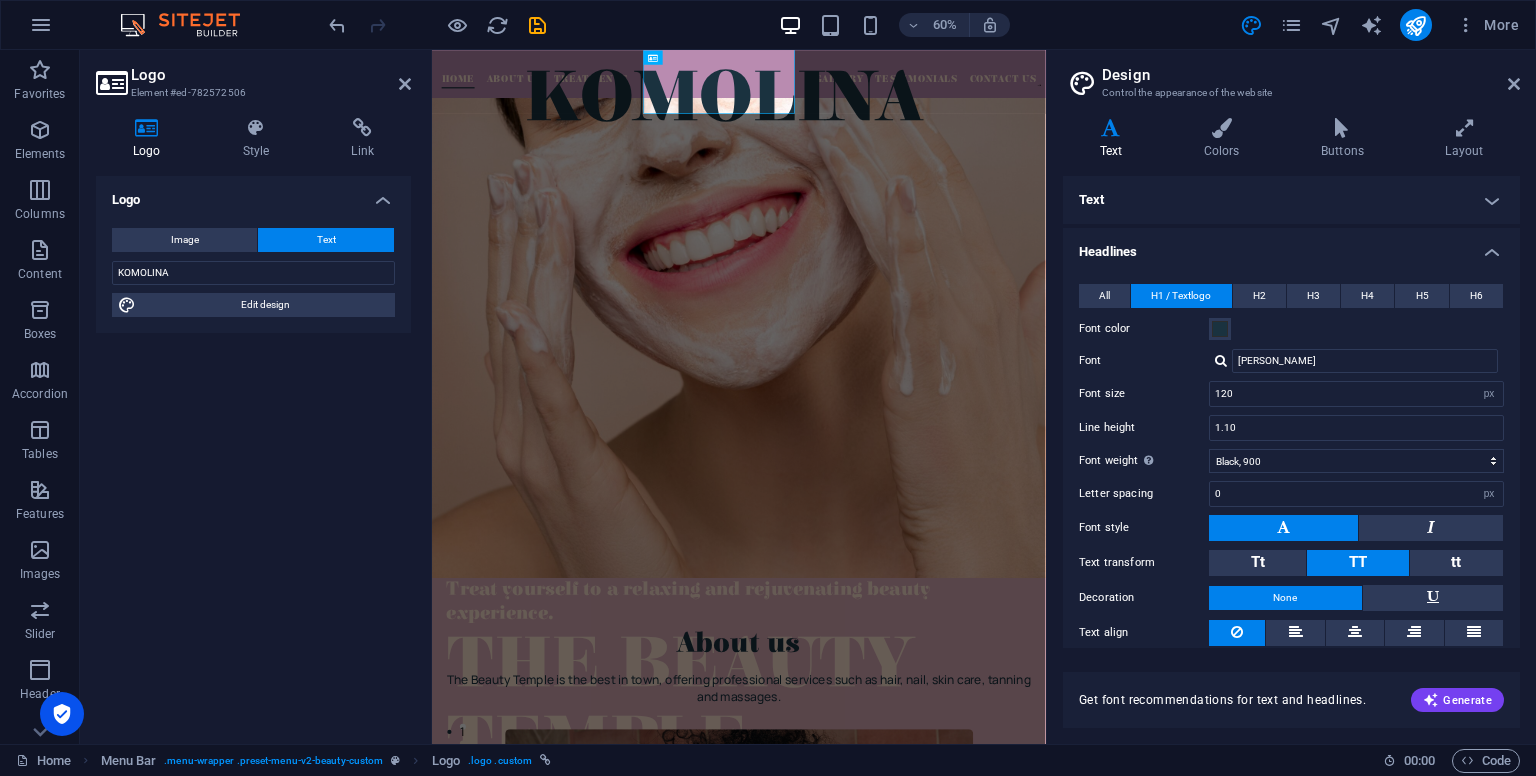 click on "Headlines" at bounding box center [1291, 246] 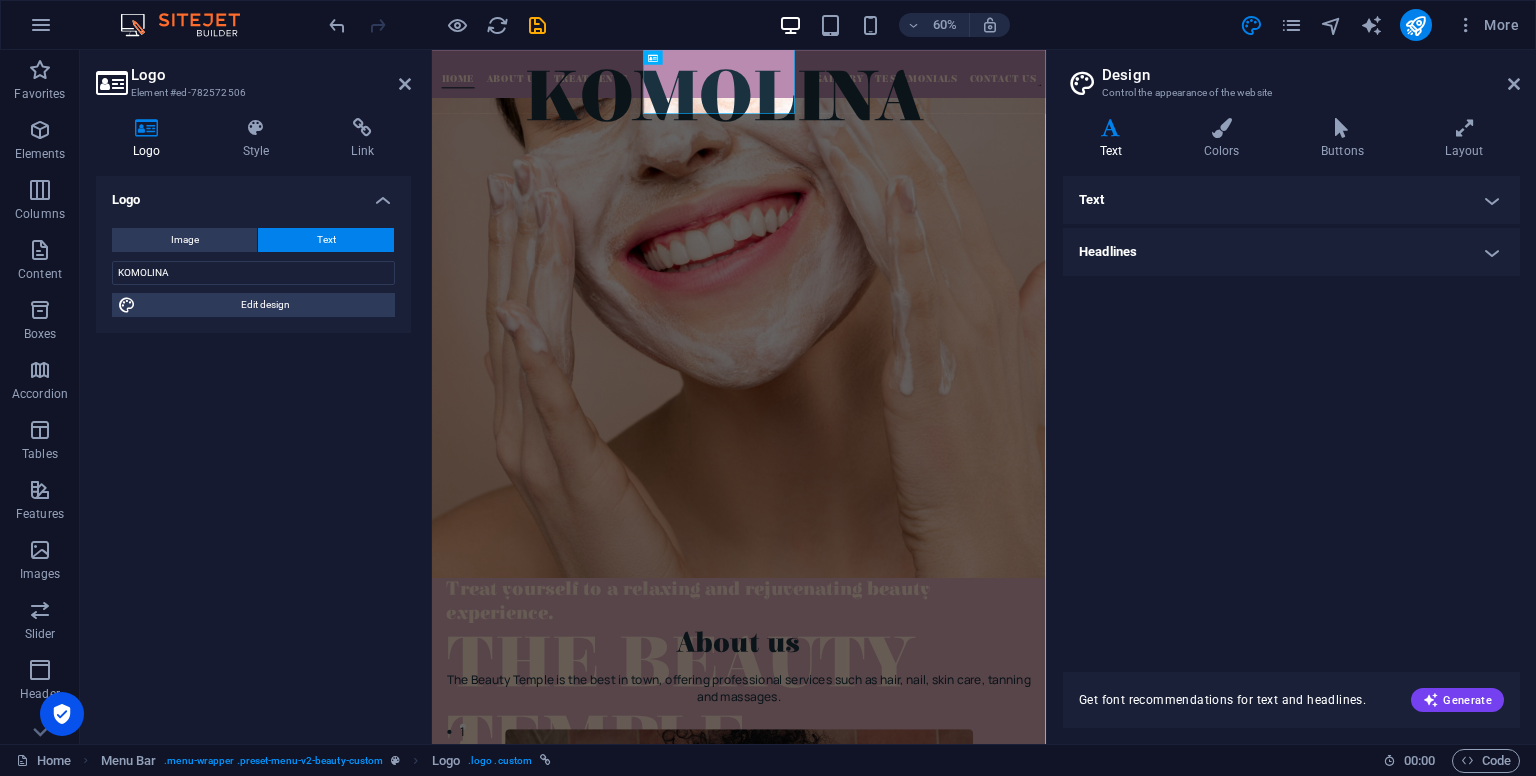 click on "Text" at bounding box center (1291, 200) 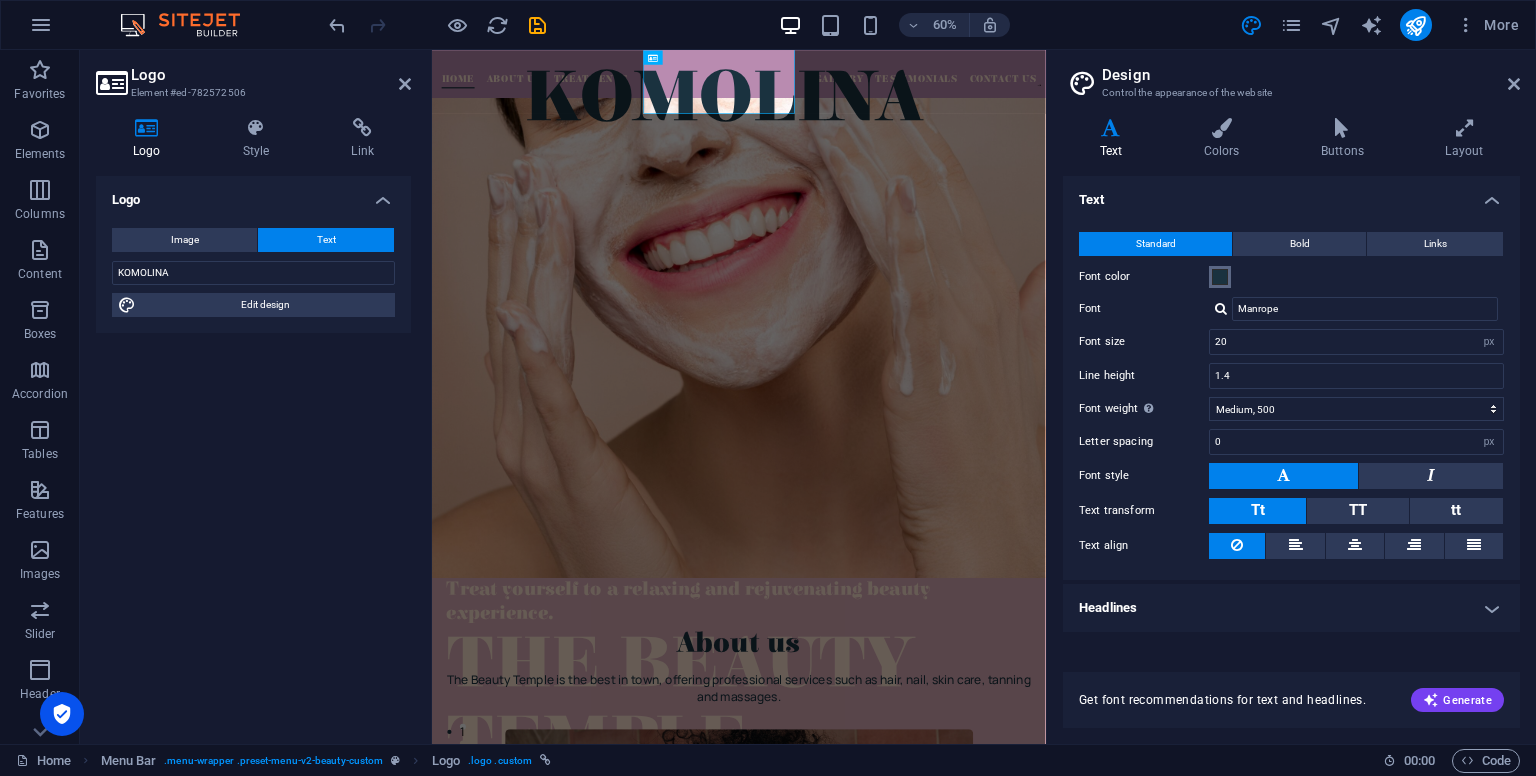 click at bounding box center [1220, 277] 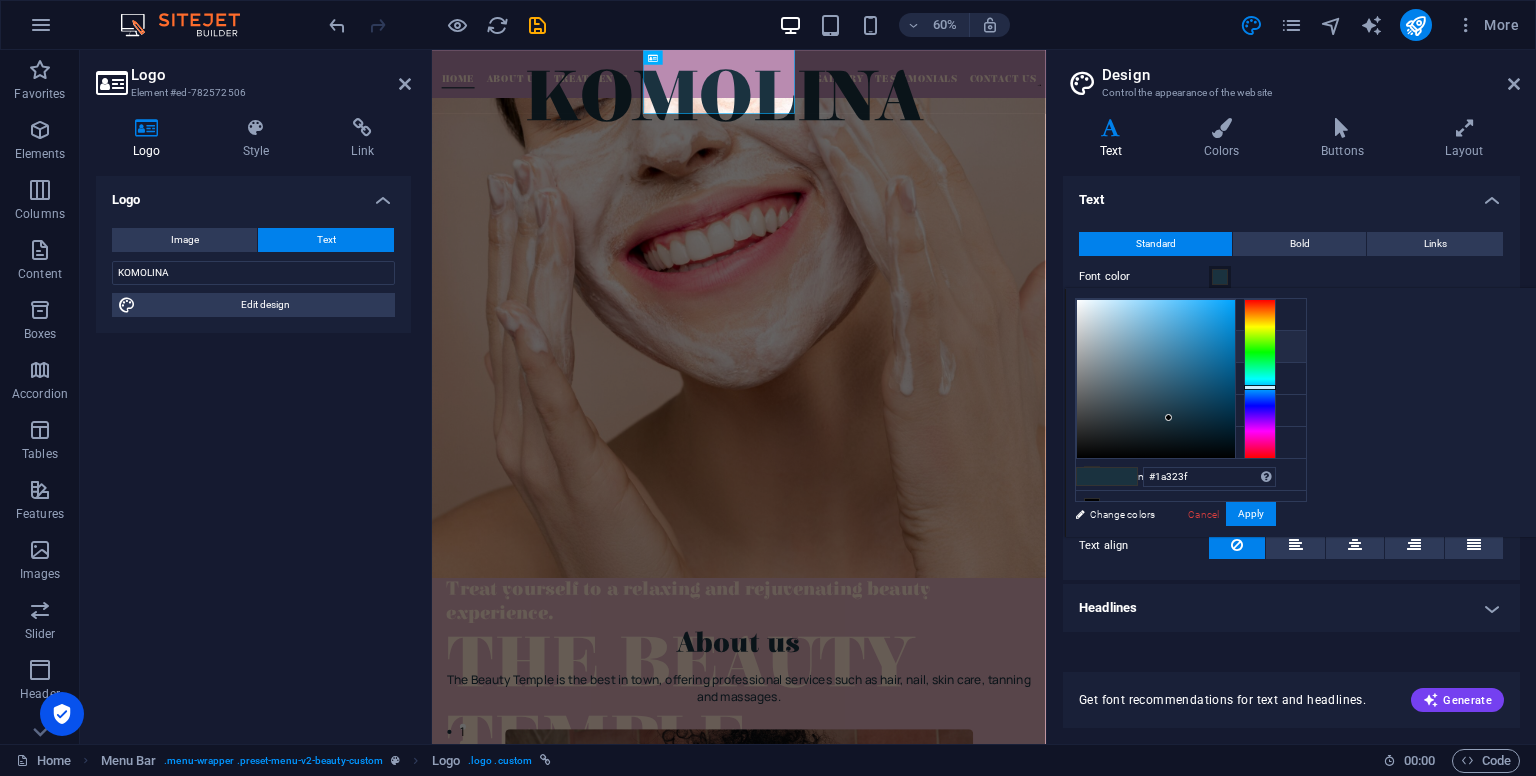 click at bounding box center (1220, 277) 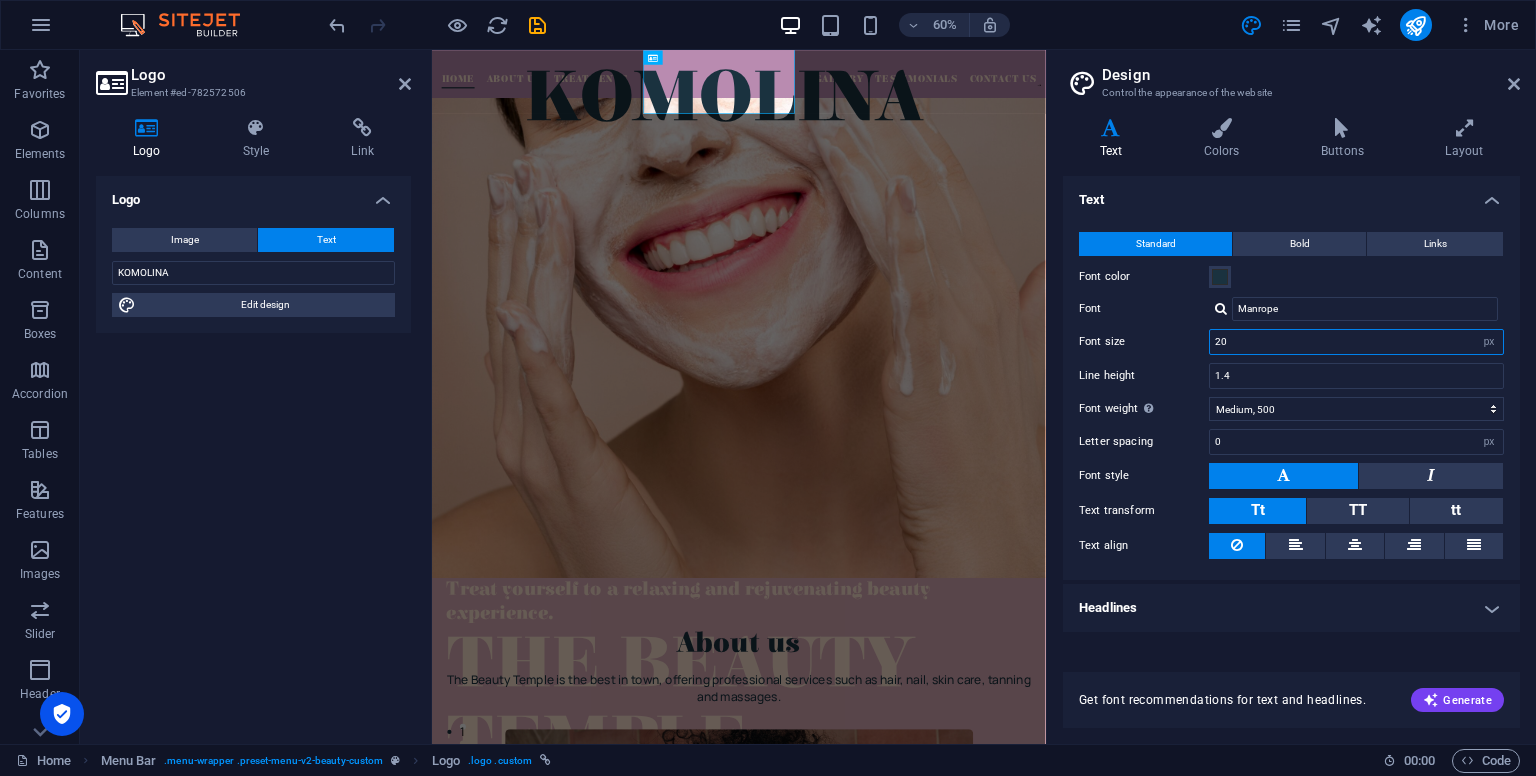 drag, startPoint x: 1239, startPoint y: 343, endPoint x: 1196, endPoint y: 342, distance: 43.011627 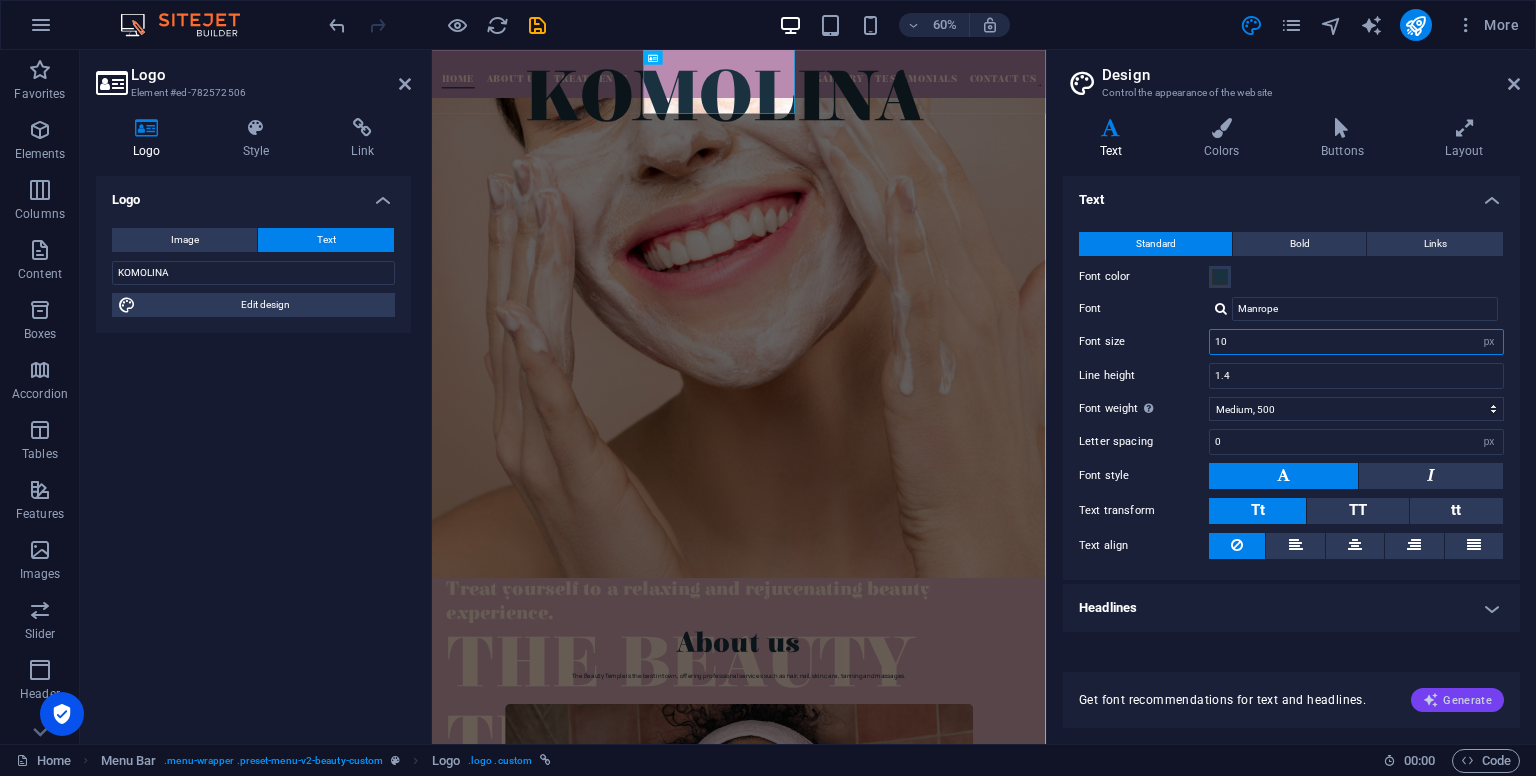 type on "10" 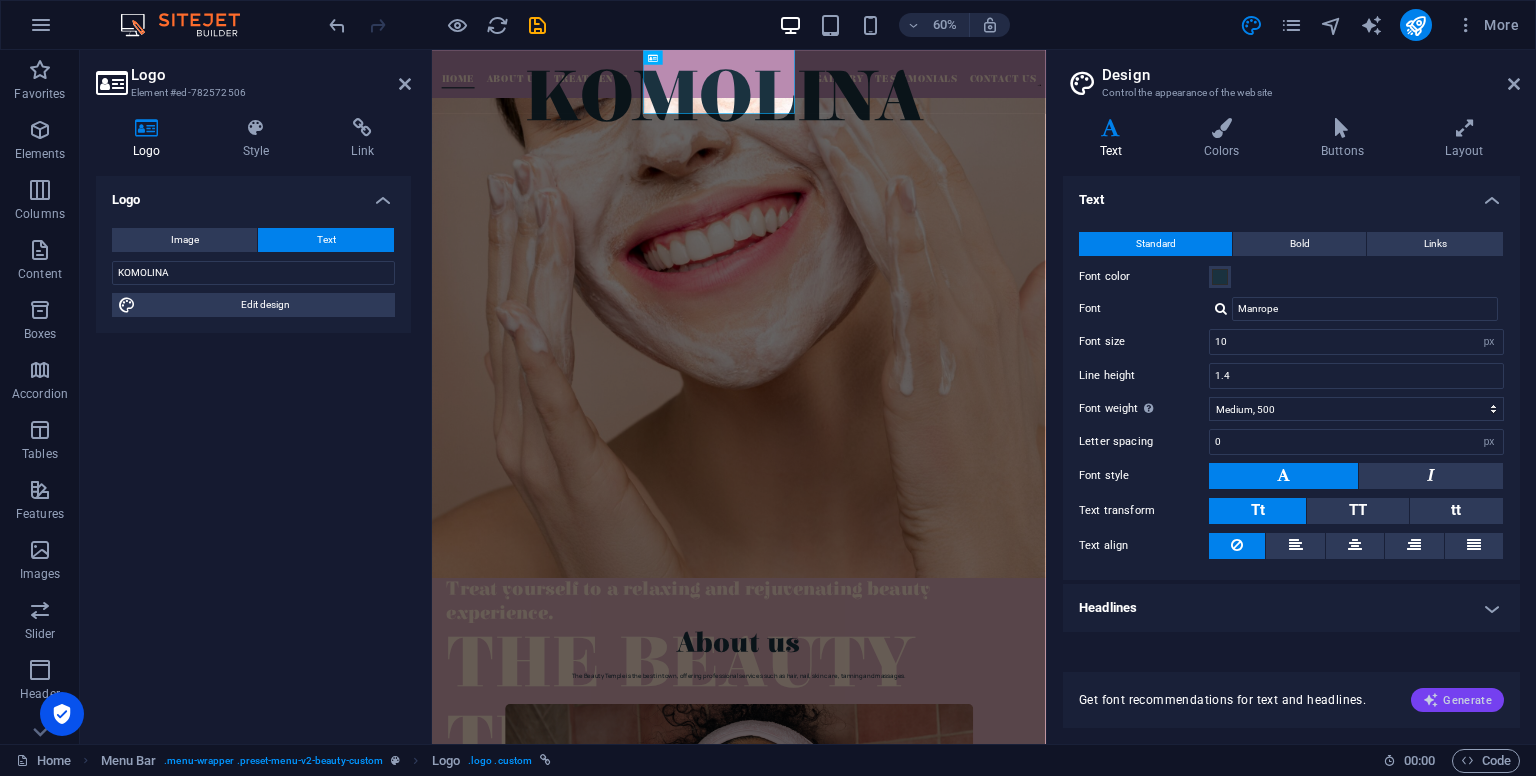click on "Generate" at bounding box center (1457, 700) 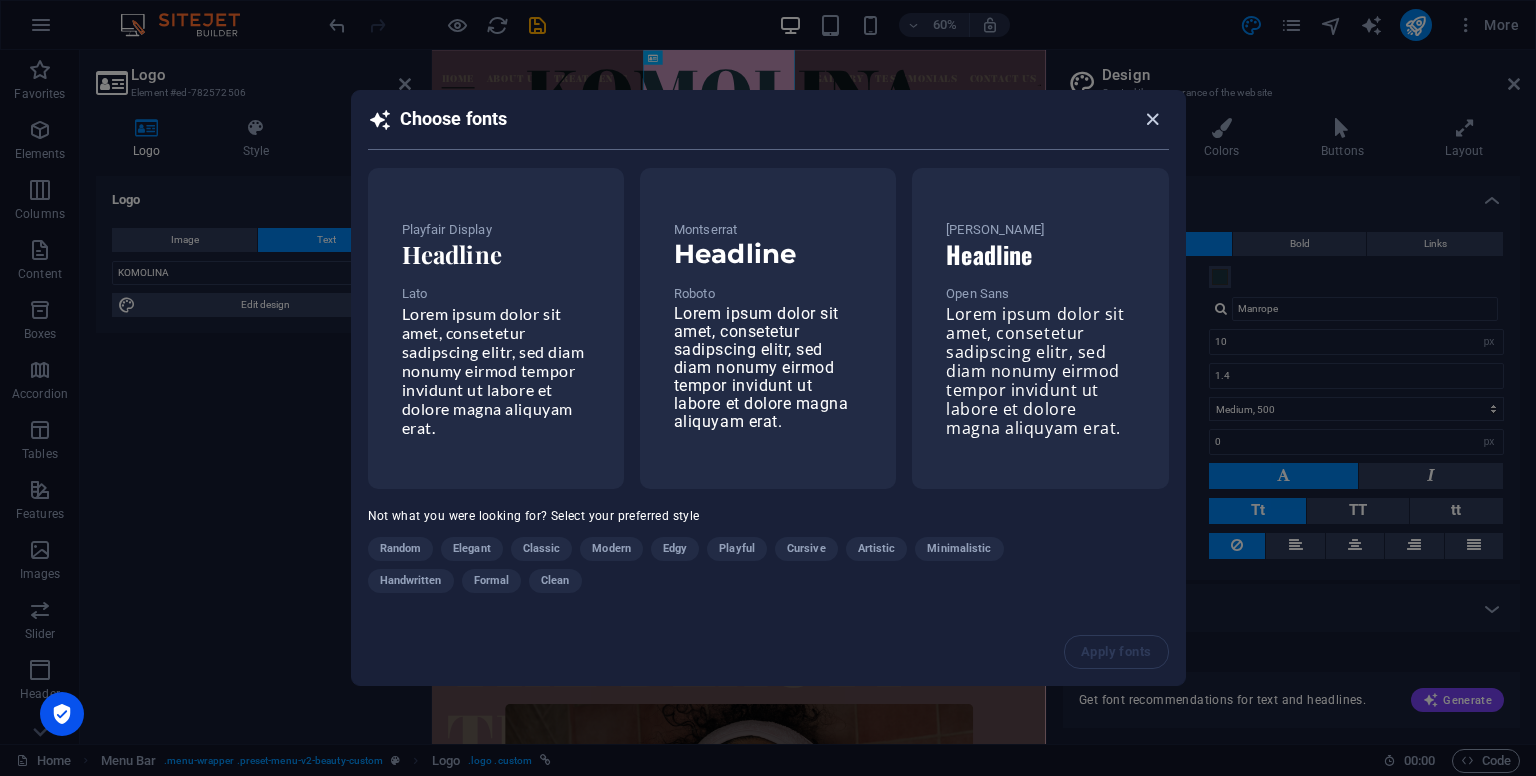 click at bounding box center [1152, 119] 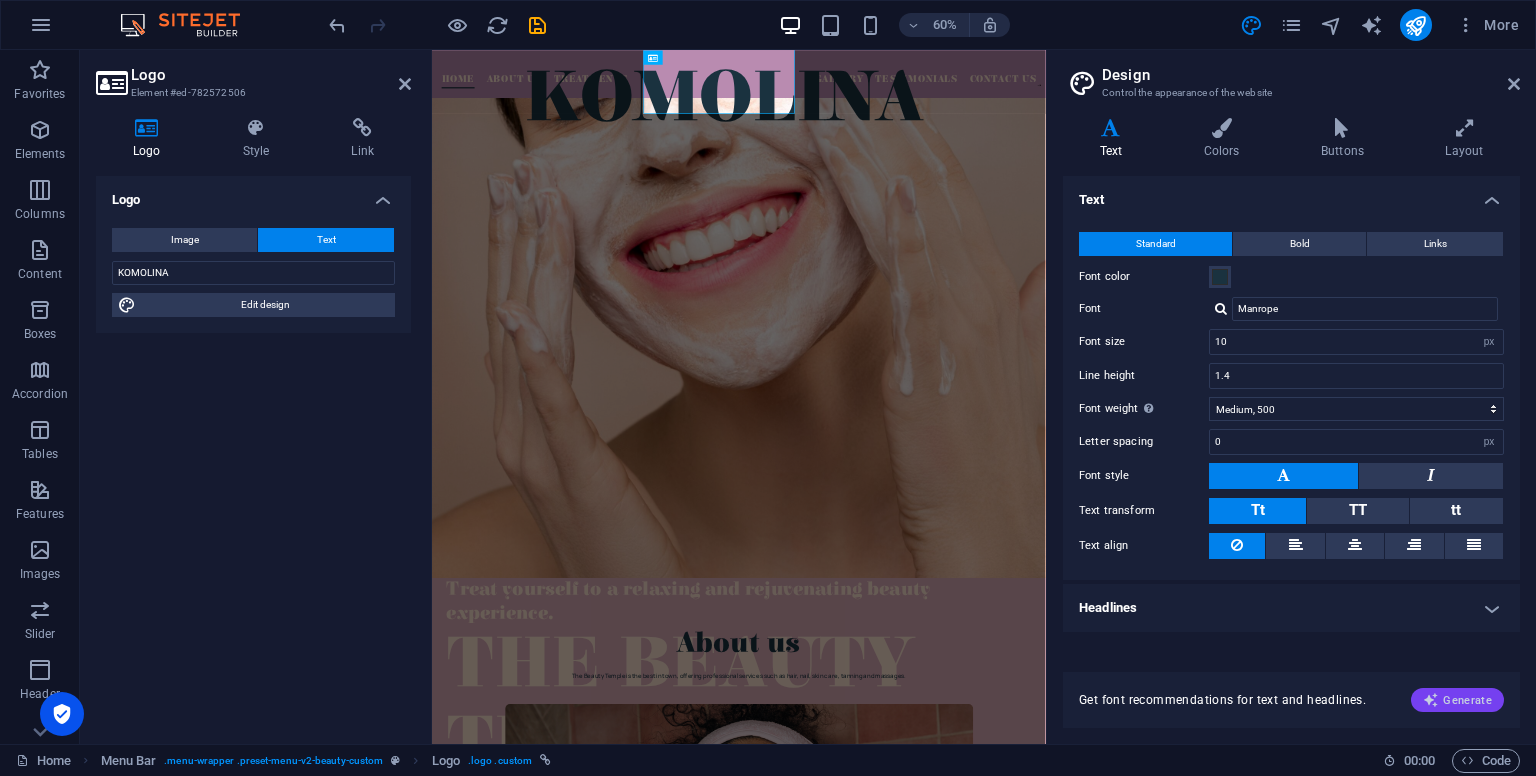 click on "Generate" at bounding box center [1457, 700] 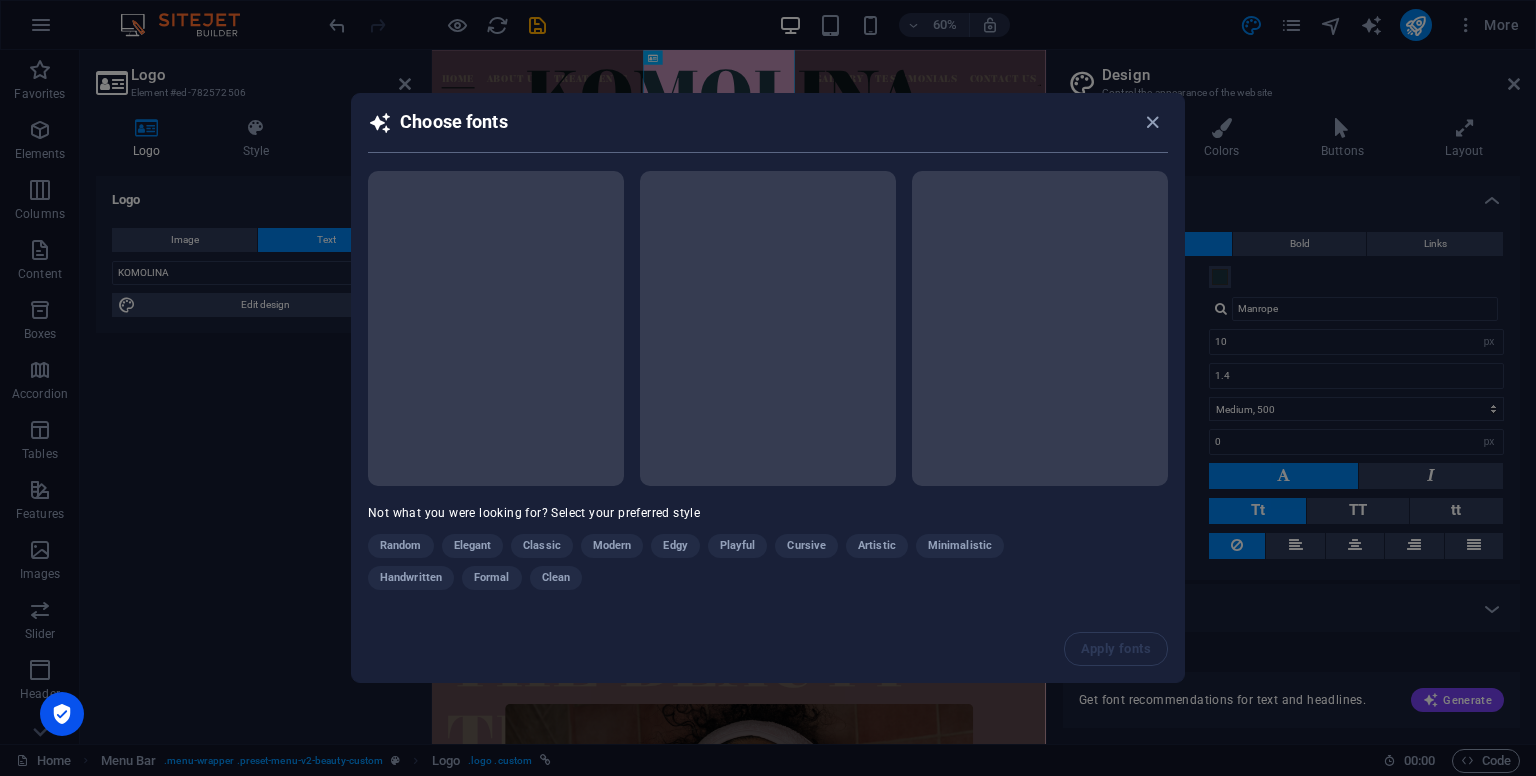 click on "Not what you were looking for? Select your preferred style Random Elegant Classic Modern Edgy Playful Cursive Artistic Minimalistic Handwritten Formal Clean" at bounding box center [768, 392] 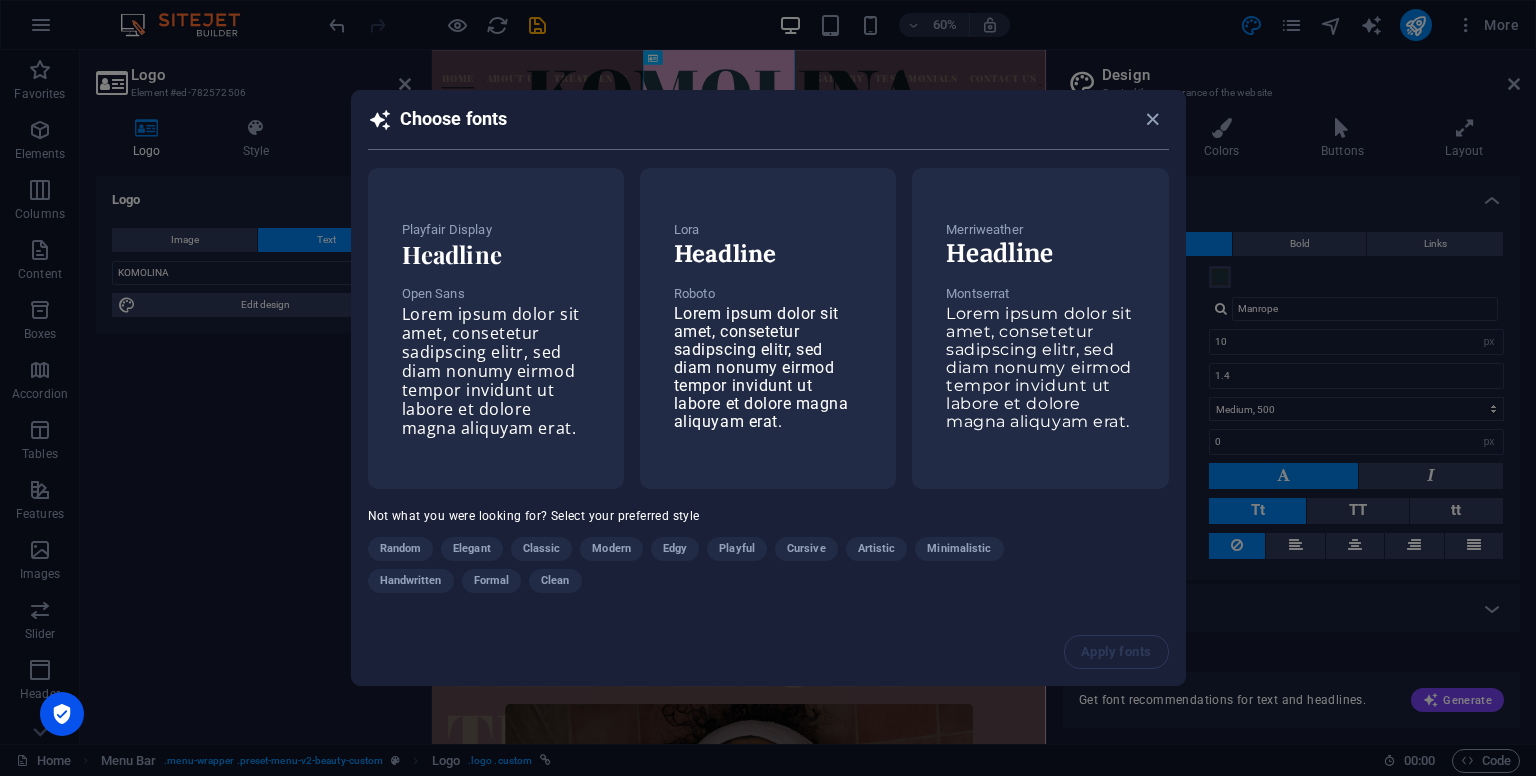 click on "Choose fonts Playfair Display Headline Open Sans Lorem ipsum dolor sit amet, consetetur sadipscing elitr, sed diam nonumy eirmod tempor invidunt ut labore et dolore magna aliquyam erat. Lora Headline Roboto Lorem ipsum dolor sit amet, consetetur sadipscing elitr, sed diam nonumy eirmod tempor invidunt ut labore et dolore magna aliquyam erat. Merriweather Headline Montserrat Lorem ipsum dolor sit amet, consetetur sadipscing elitr, sed diam nonumy eirmod tempor invidunt ut labore et dolore magna aliquyam erat. Not what you were looking for? Select your preferred style Random Elegant Classic Modern Edgy Playful Cursive Artistic Minimalistic Handwritten Formal Clean Apply fonts" at bounding box center (768, 388) 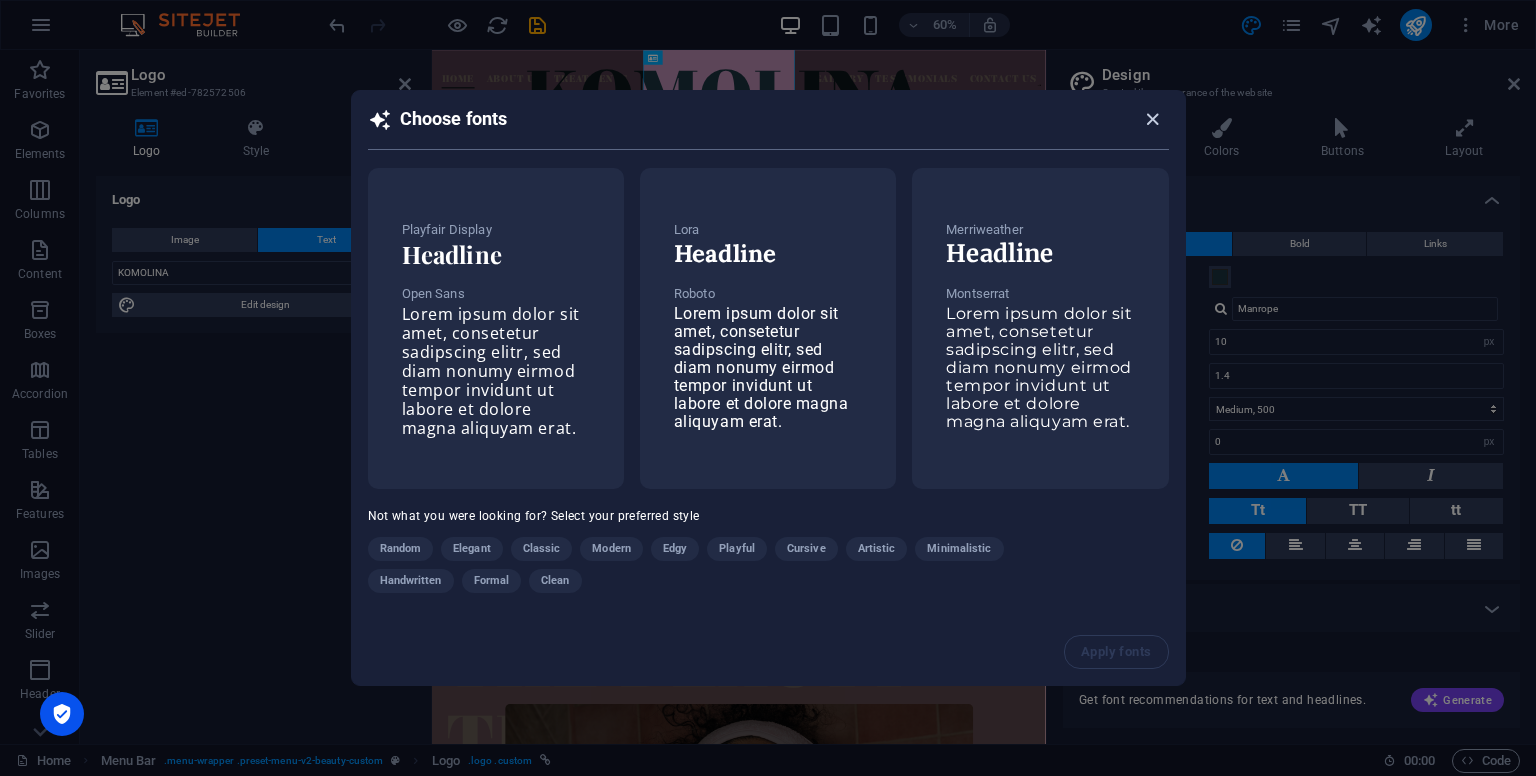 click at bounding box center [1152, 119] 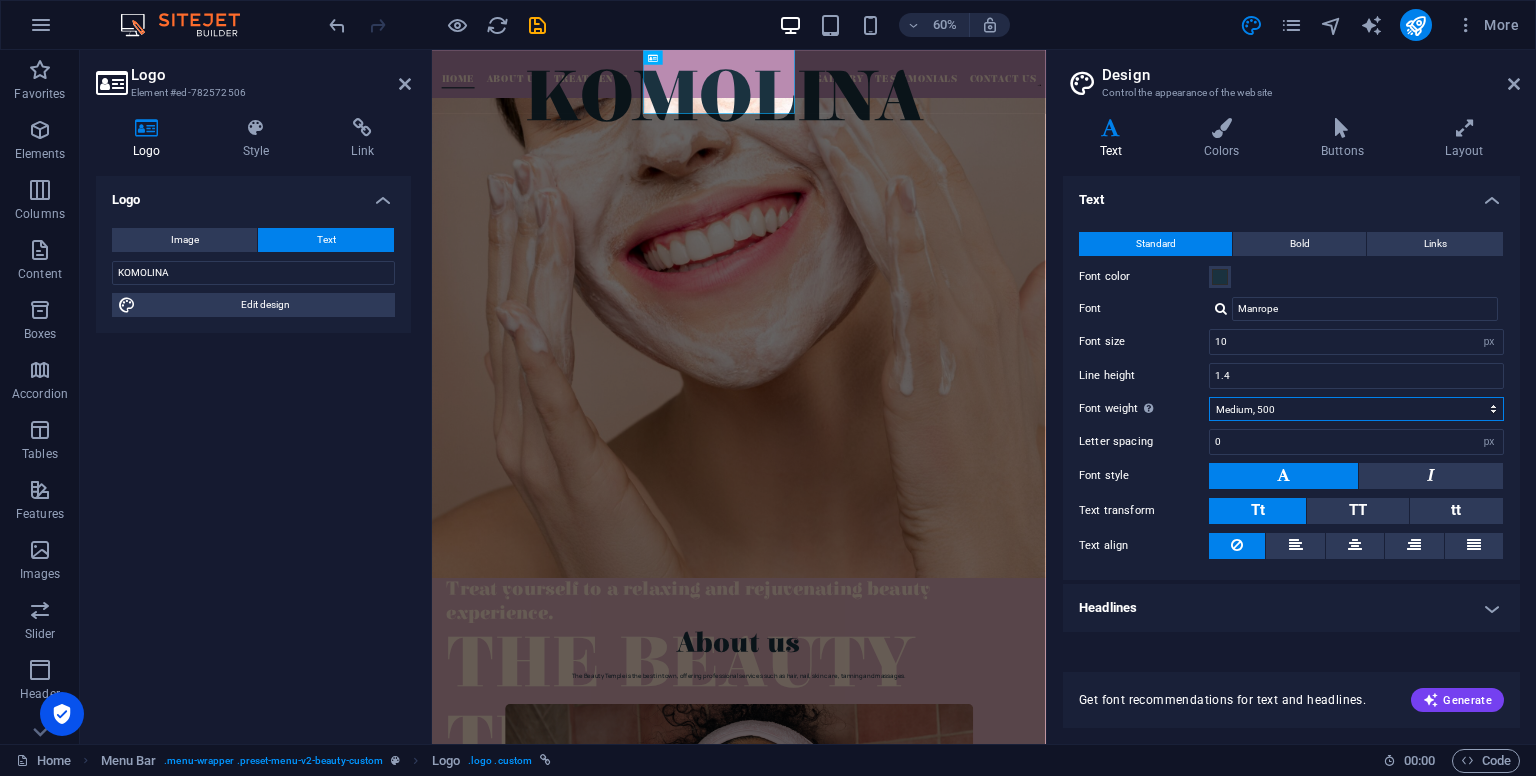 click on "Thin, 100 Extra-light, 200 Light, 300 Regular, 400 Medium, 500 Semi-bold, 600 Bold, 700 Extra-bold, 800 Black, 900" at bounding box center (1356, 409) 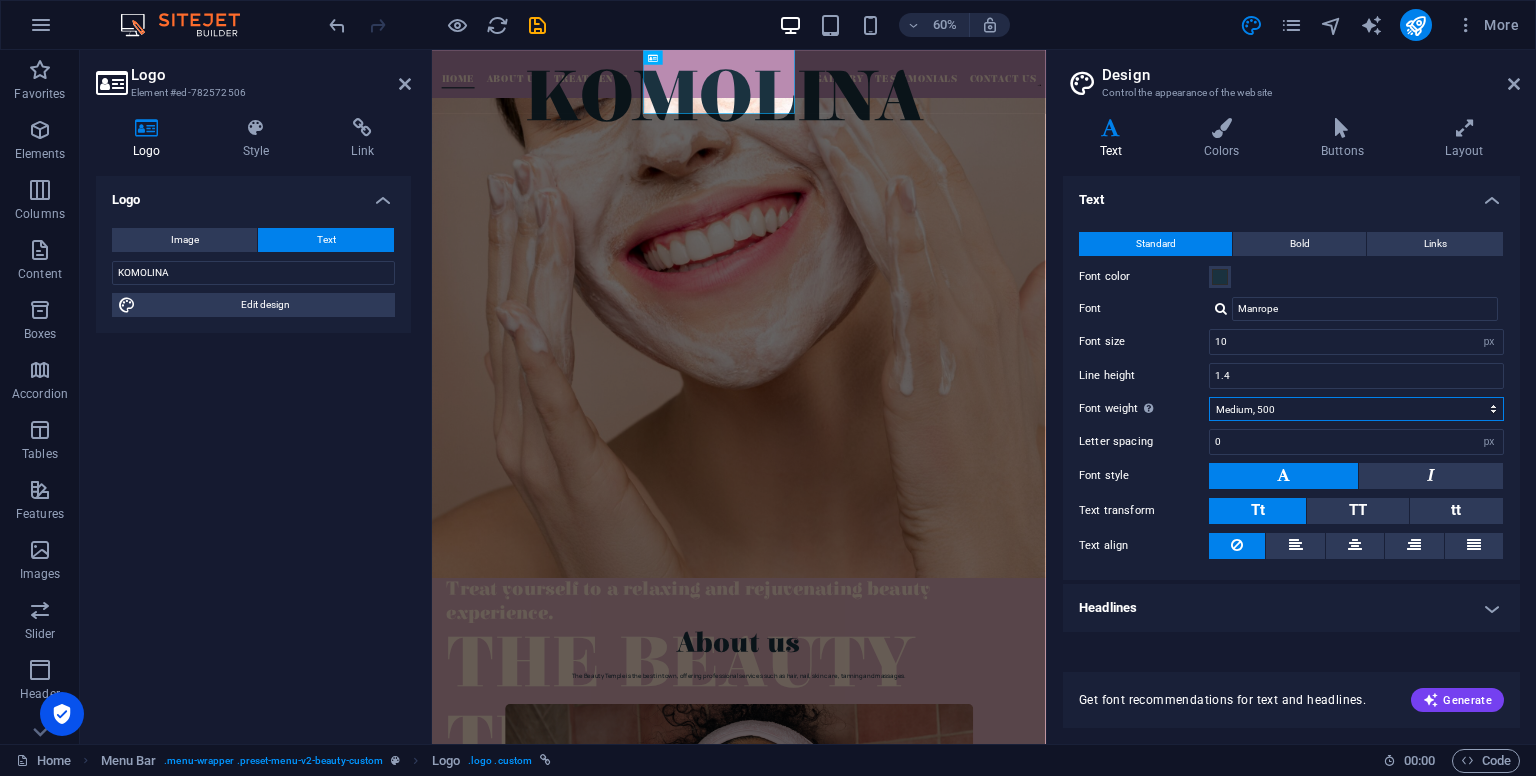 select on "400" 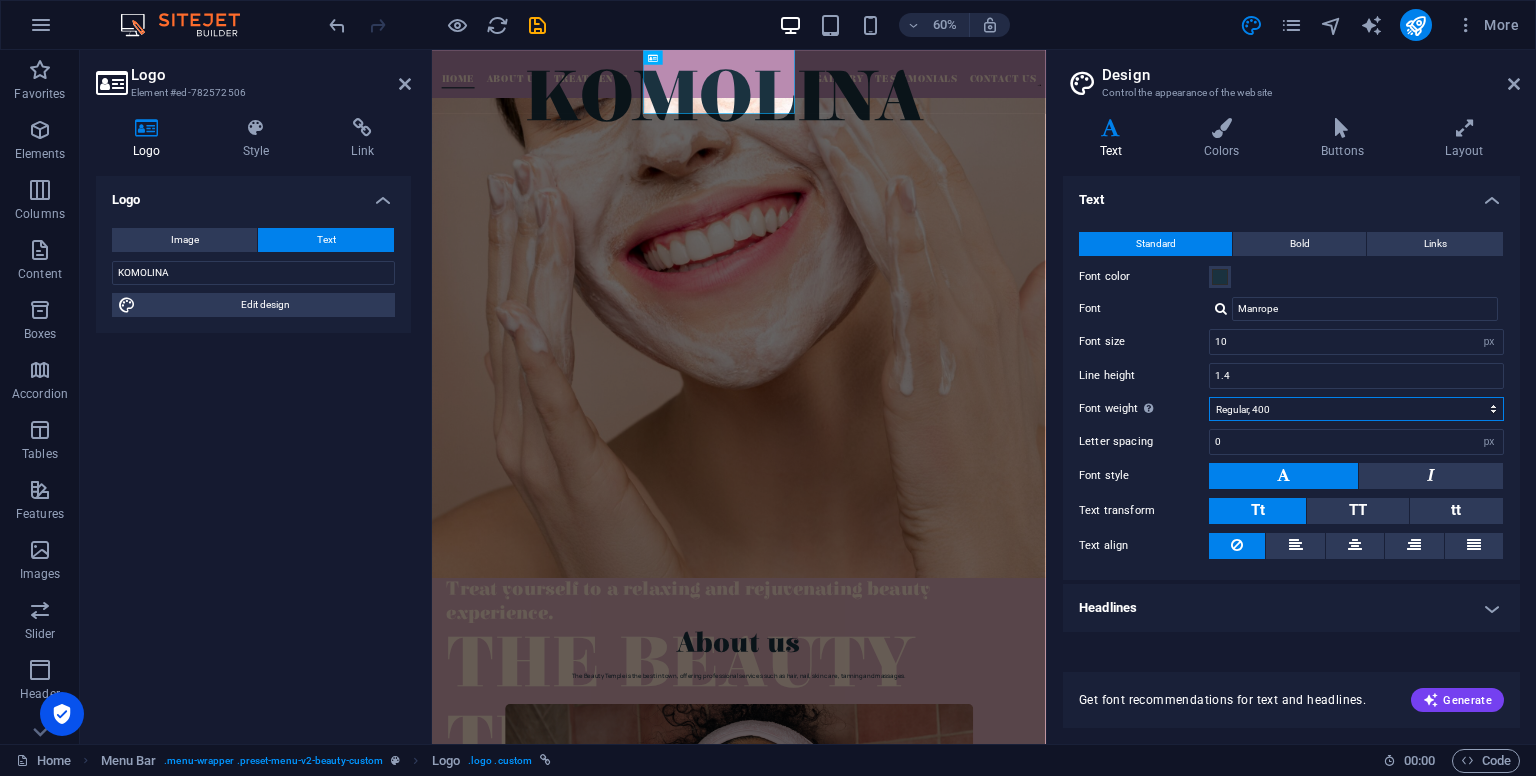 click on "Thin, 100 Extra-light, 200 Light, 300 Regular, 400 Medium, 500 Semi-bold, 600 Bold, 700 Extra-bold, 800 Black, 900" at bounding box center (1356, 409) 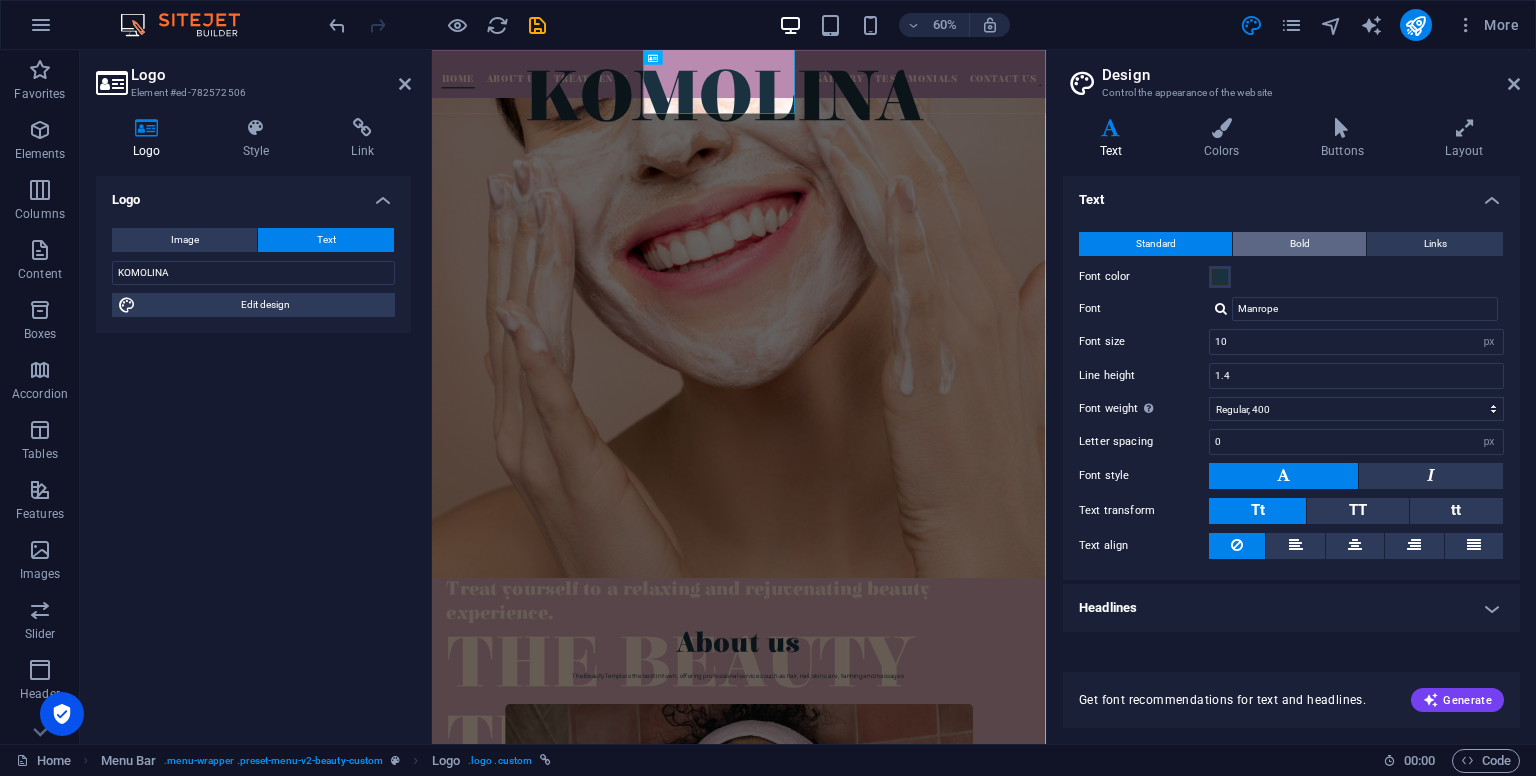 click on "Bold" at bounding box center [1299, 244] 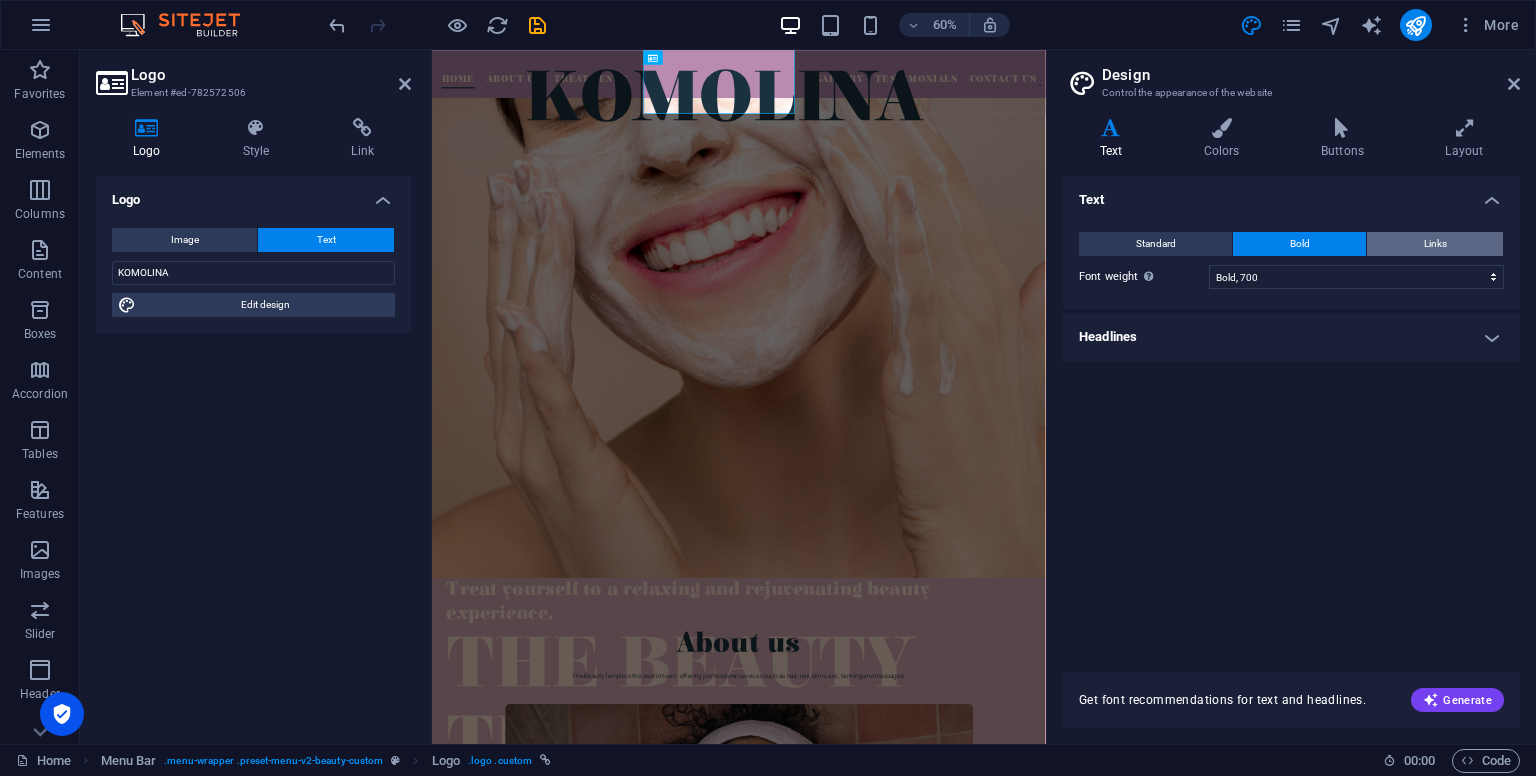 click on "Links" at bounding box center (1435, 244) 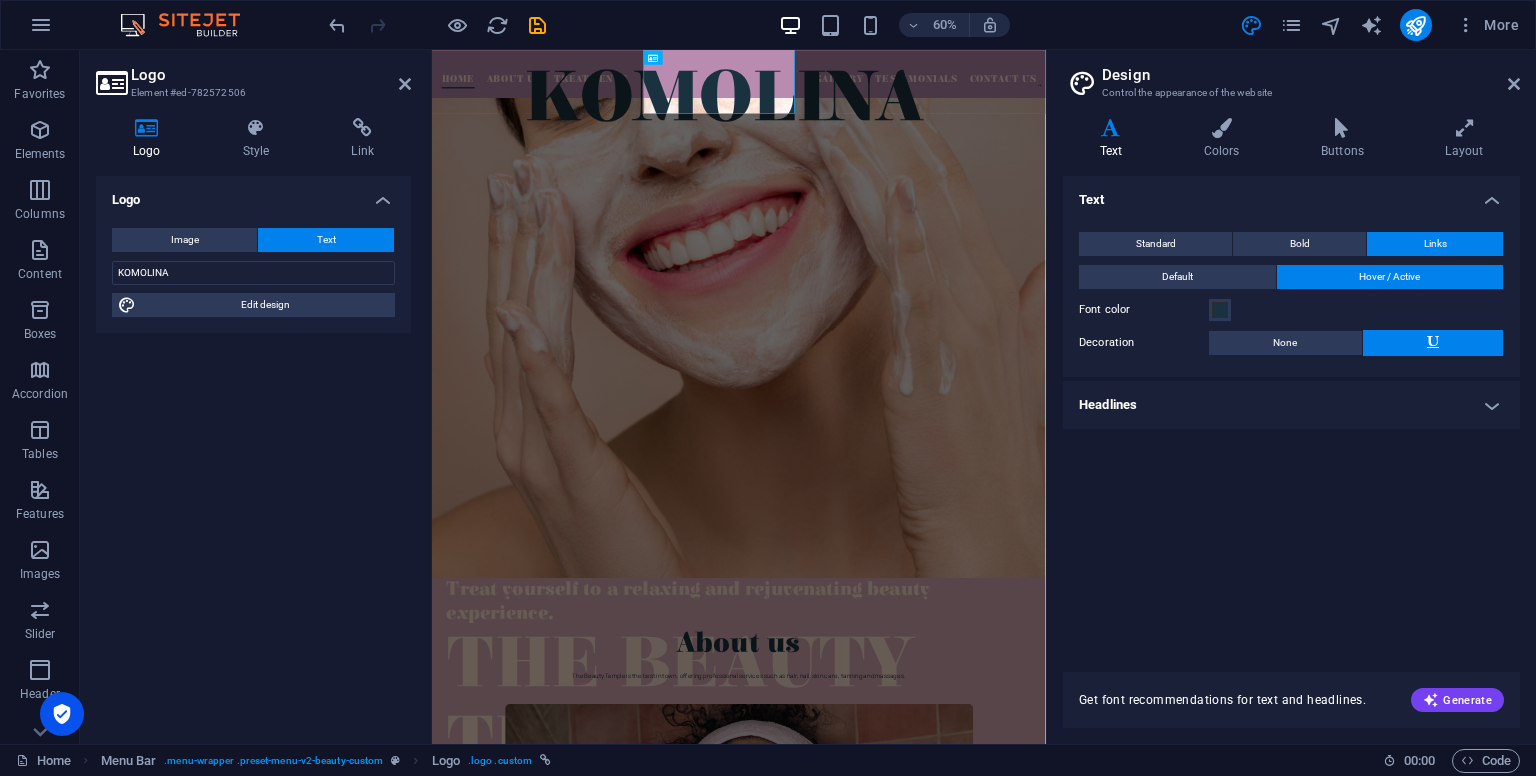 click on "Standard Bold Links Font color Font Manrope Font size 10 rem px Line height 1.4 Font weight To display the font weight correctly, it may need to be enabled.  Manage Fonts Thin, 100 Extra-light, 200 Light, 300 Regular, 400 Medium, 500 Semi-bold, 600 Bold, 700 Extra-bold, 800 Black, 900 Letter spacing 0 rem px Font style Text transform Tt TT tt Text align Font weight To display the font weight correctly, it may need to be enabled.  Manage Fonts Thin, 100 Extra-light, 200 Light, 300 Regular, 400 Medium, 500 Semi-bold, 600 Bold, 700 Extra-bold, 800 Black, 900 Default Hover / Active Font color Font color Decoration None Decoration None Transition duration 0.3 s Transition function Ease Ease In Ease Out Ease In/Ease Out Linear" at bounding box center [1291, 294] 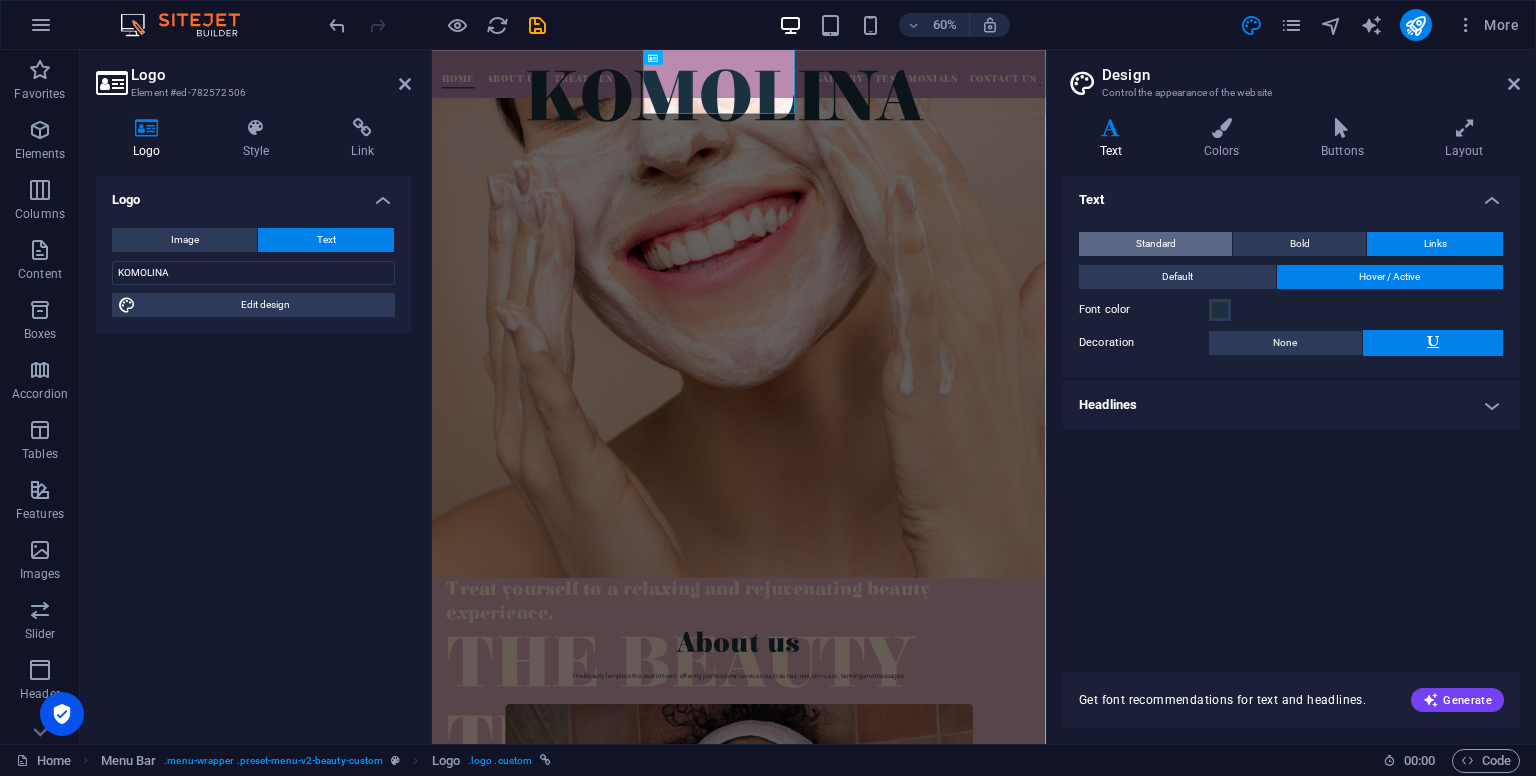 click on "Standard" at bounding box center [1155, 244] 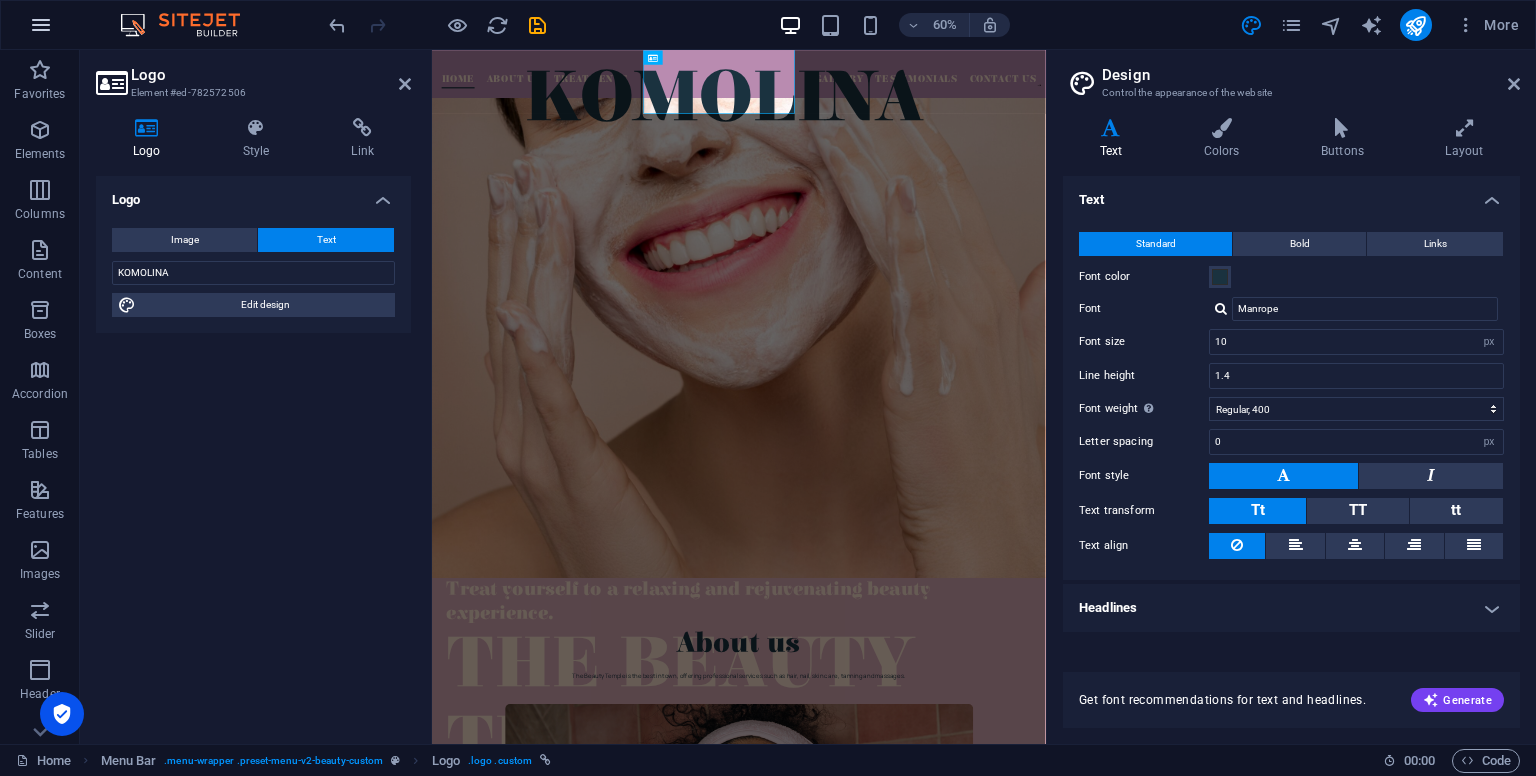 click at bounding box center (41, 25) 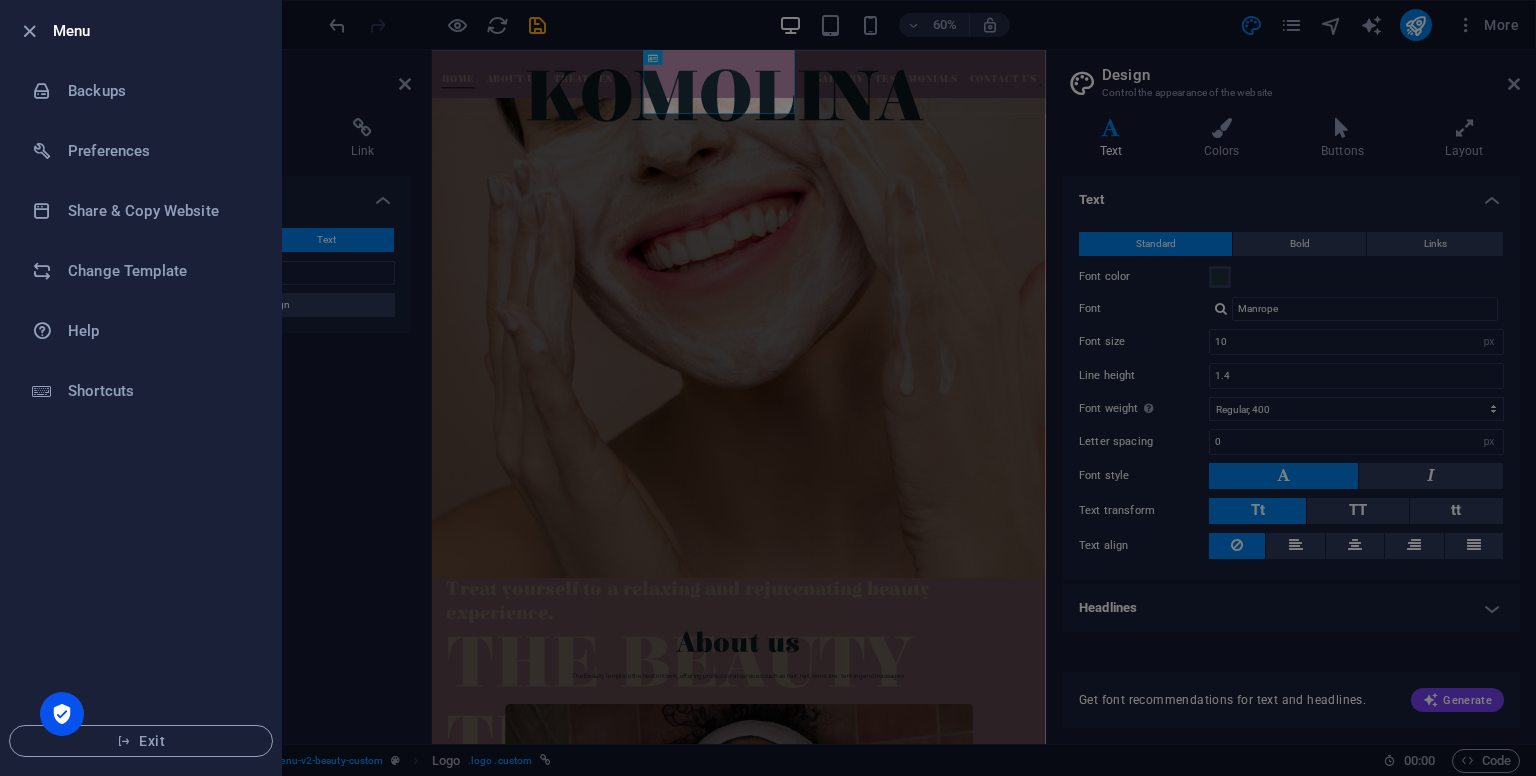 click on "Menu" at bounding box center [159, 31] 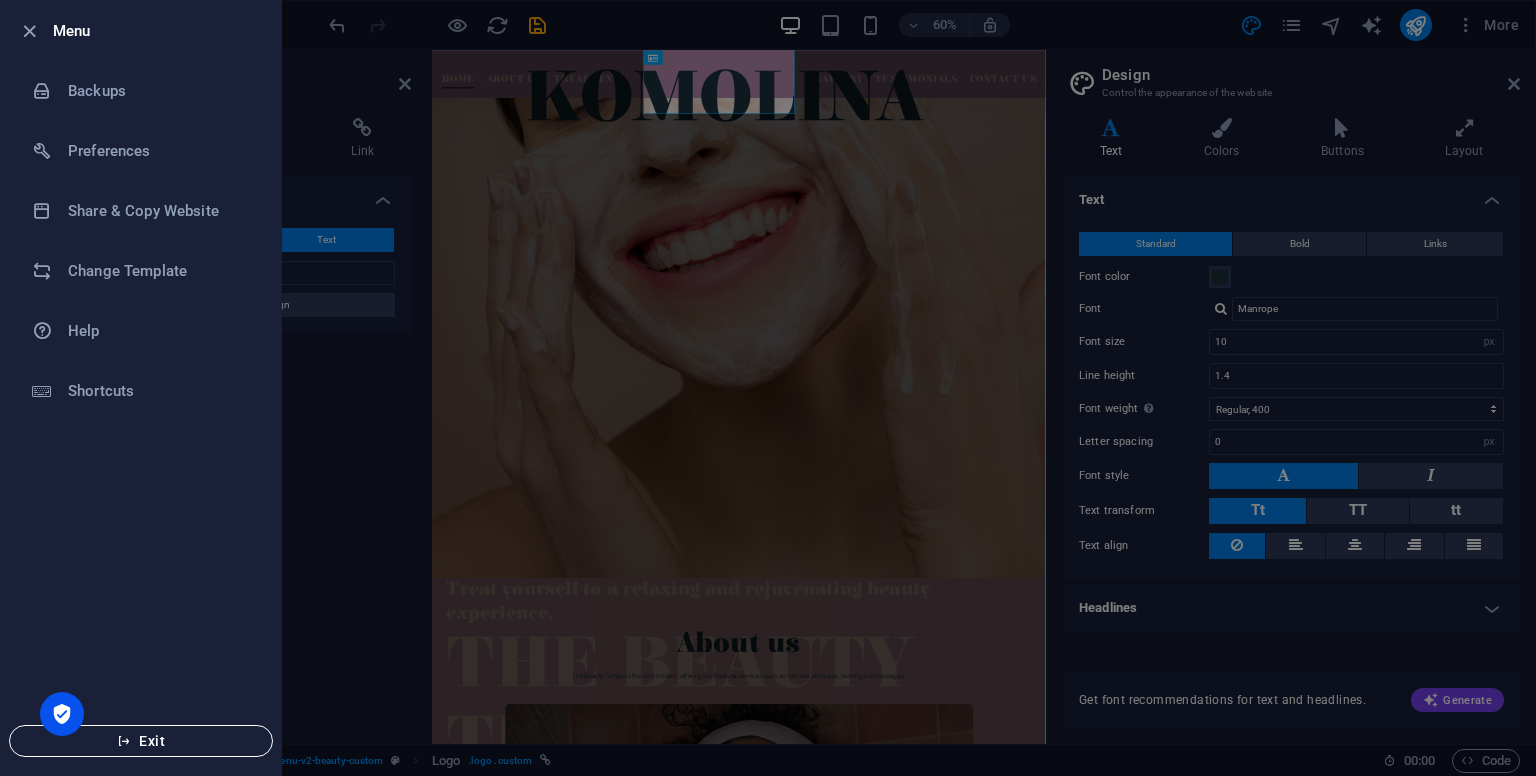 click on "Exit" at bounding box center [141, 741] 